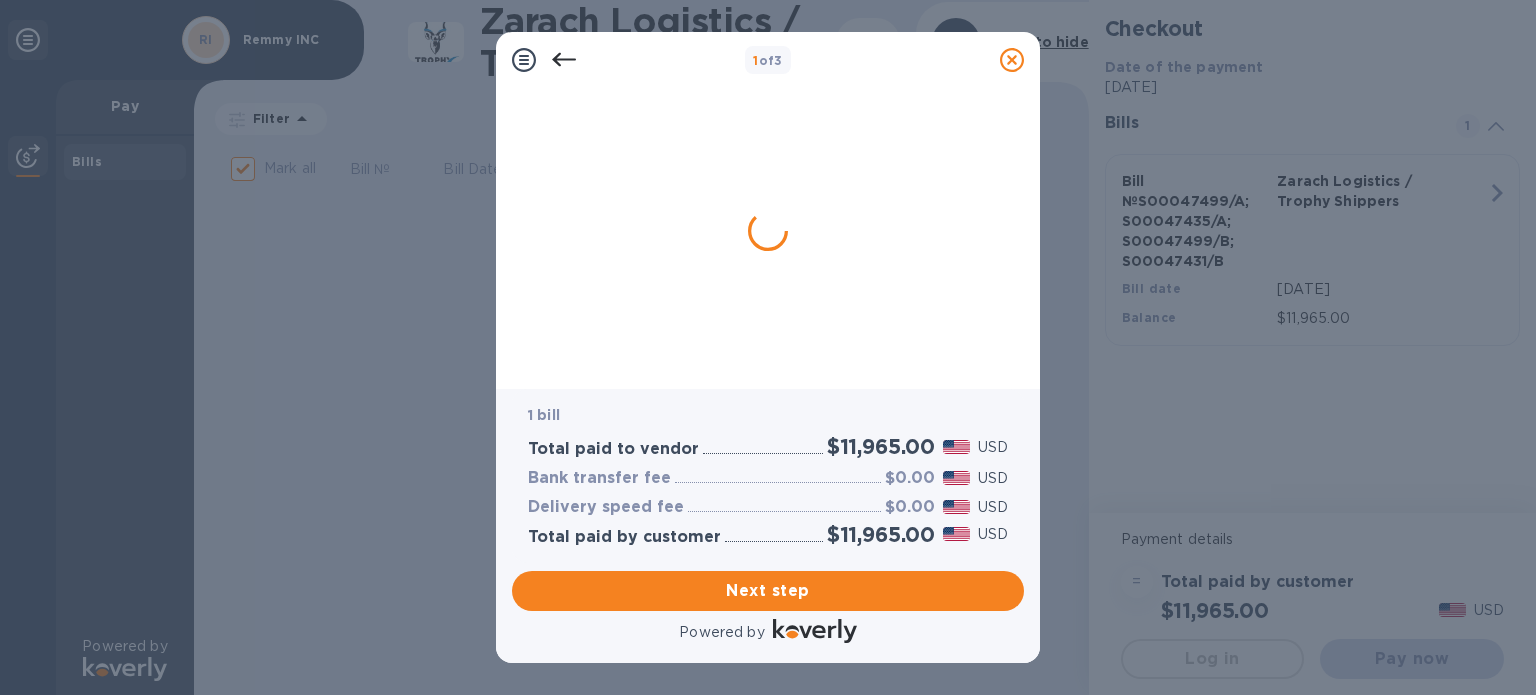scroll, scrollTop: 0, scrollLeft: 0, axis: both 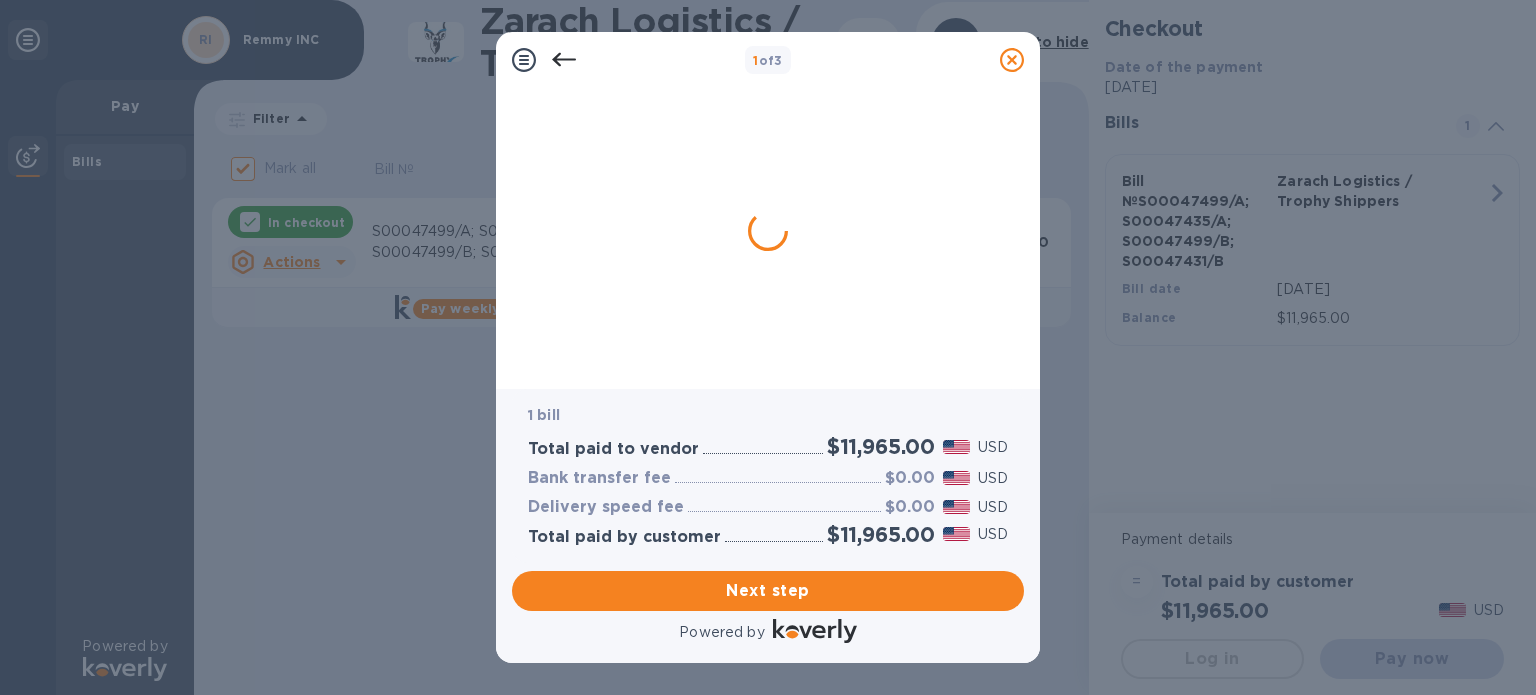 checkbox on "false" 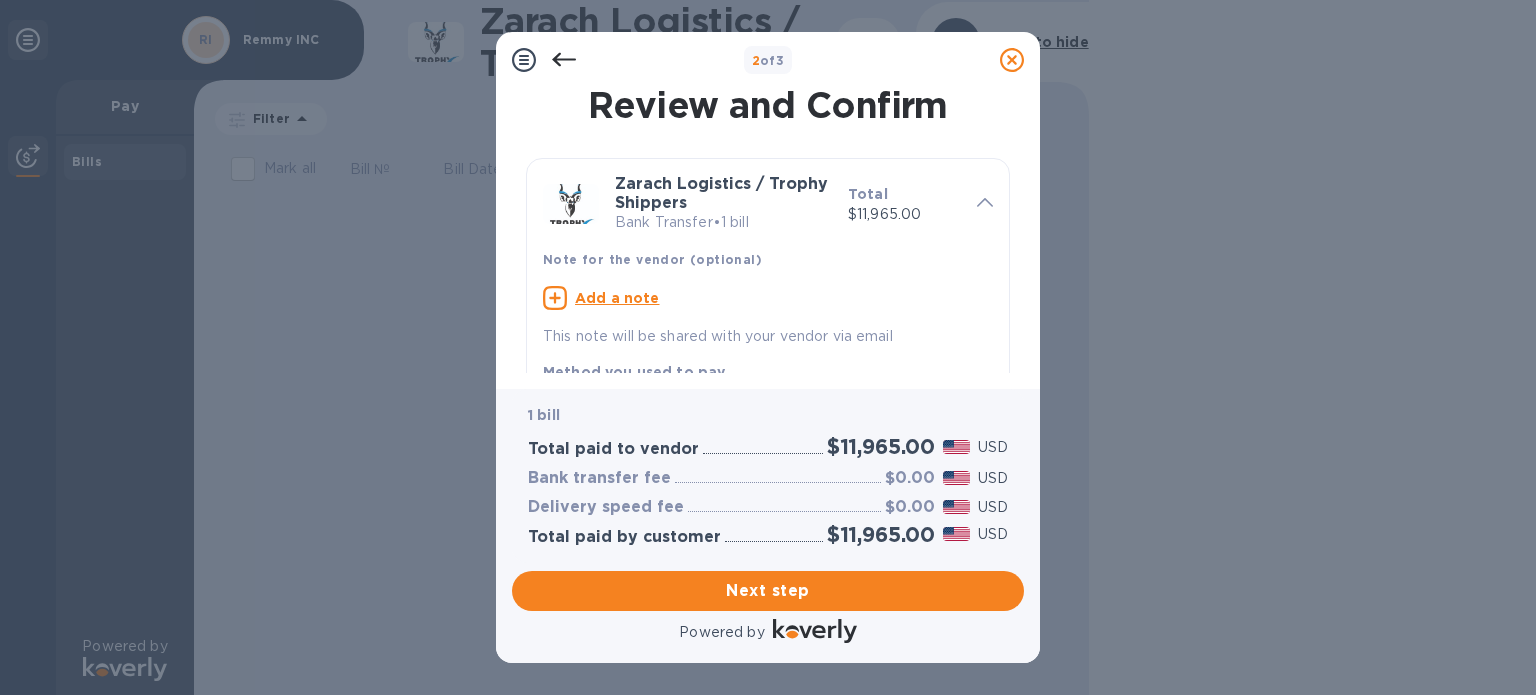 click at bounding box center [985, 204] 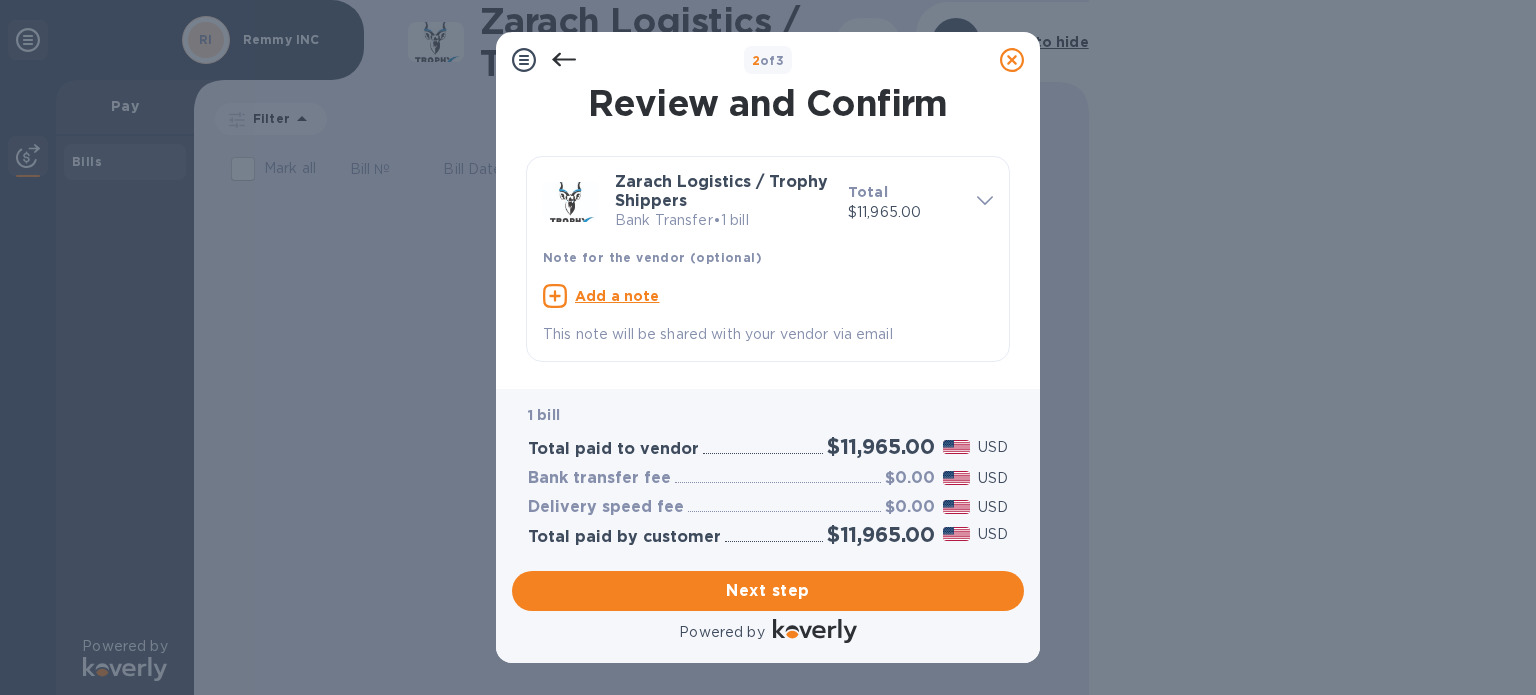 scroll, scrollTop: 0, scrollLeft: 0, axis: both 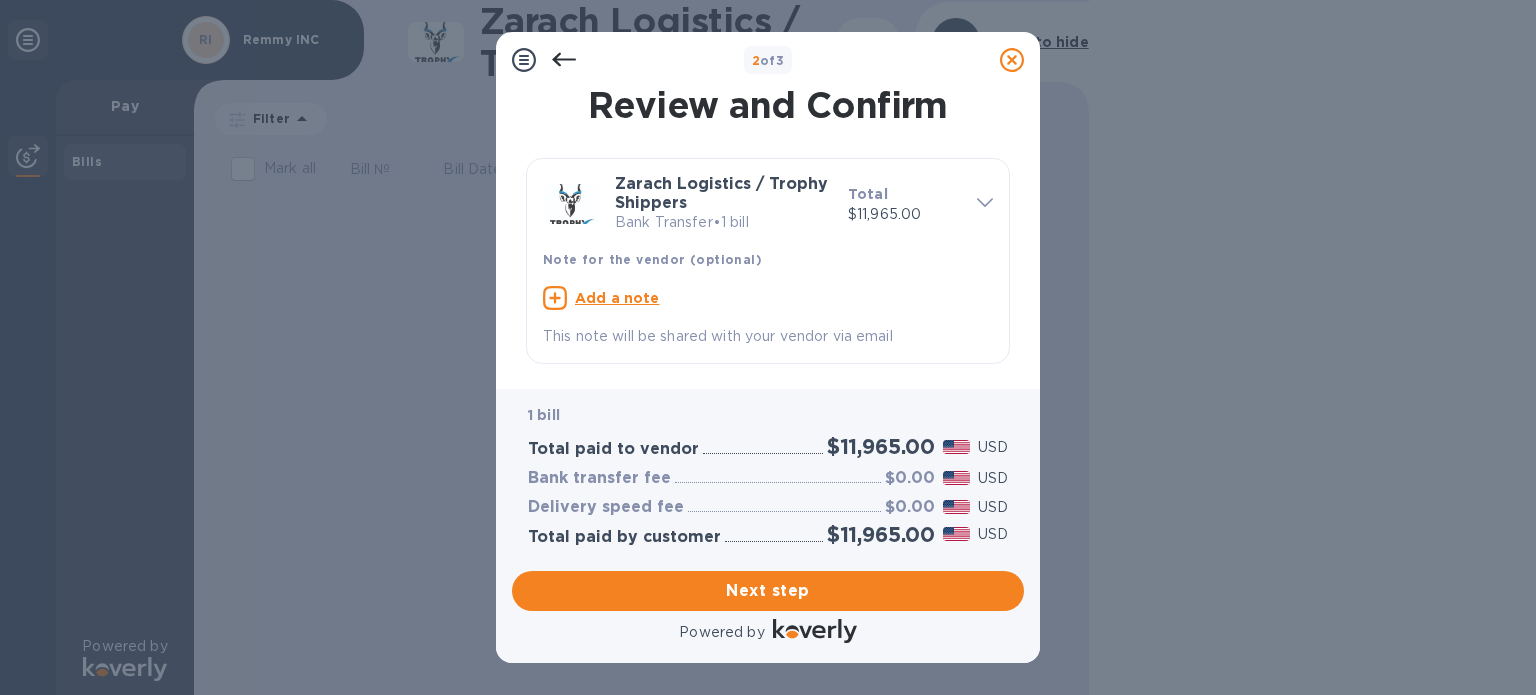 click at bounding box center (985, 204) 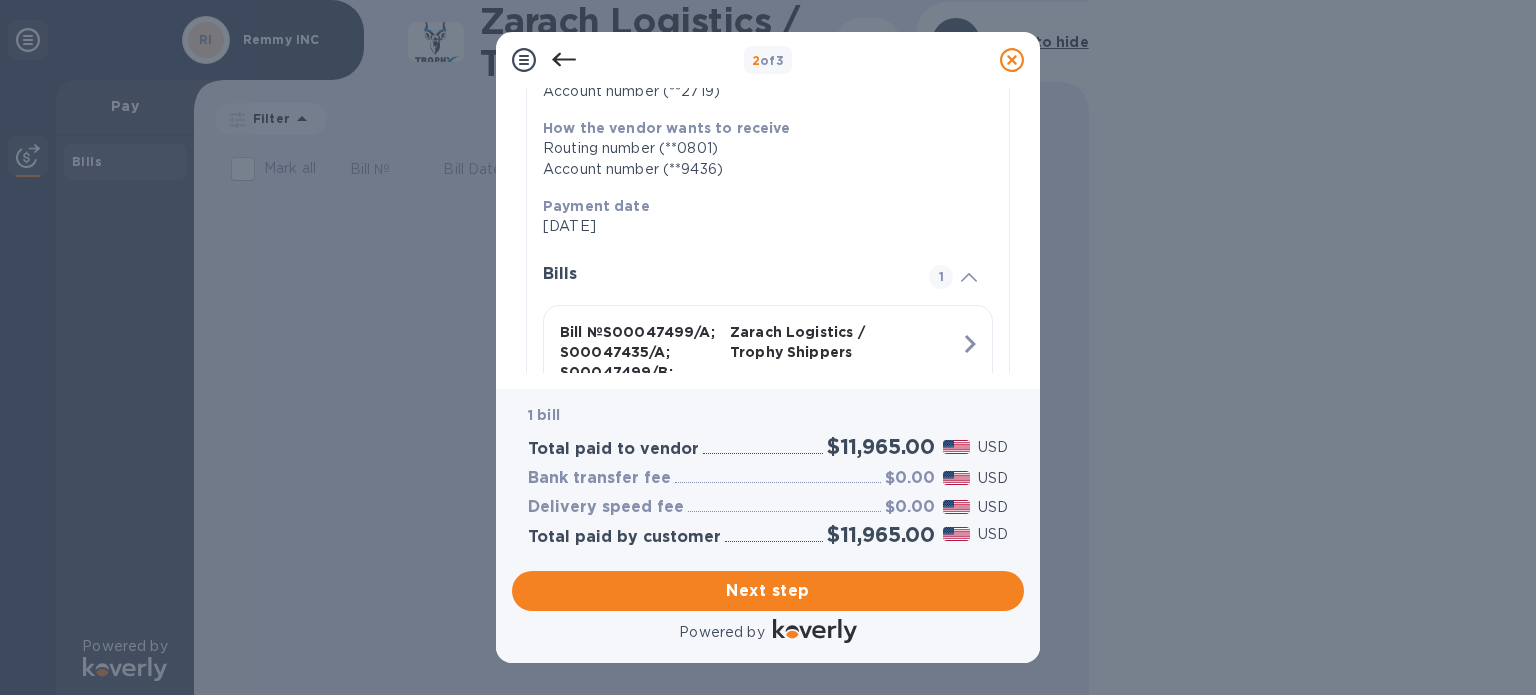 scroll, scrollTop: 476, scrollLeft: 0, axis: vertical 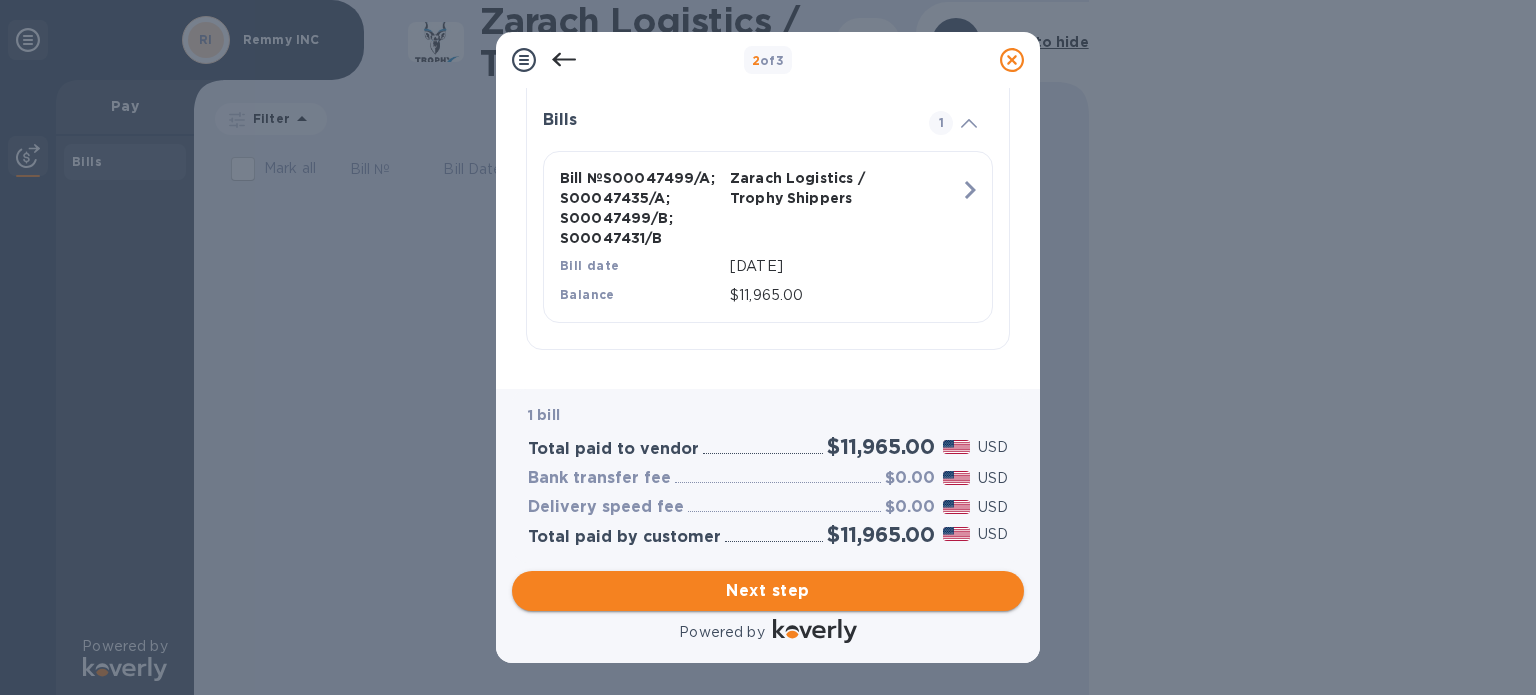 click on "Next step" at bounding box center [768, 591] 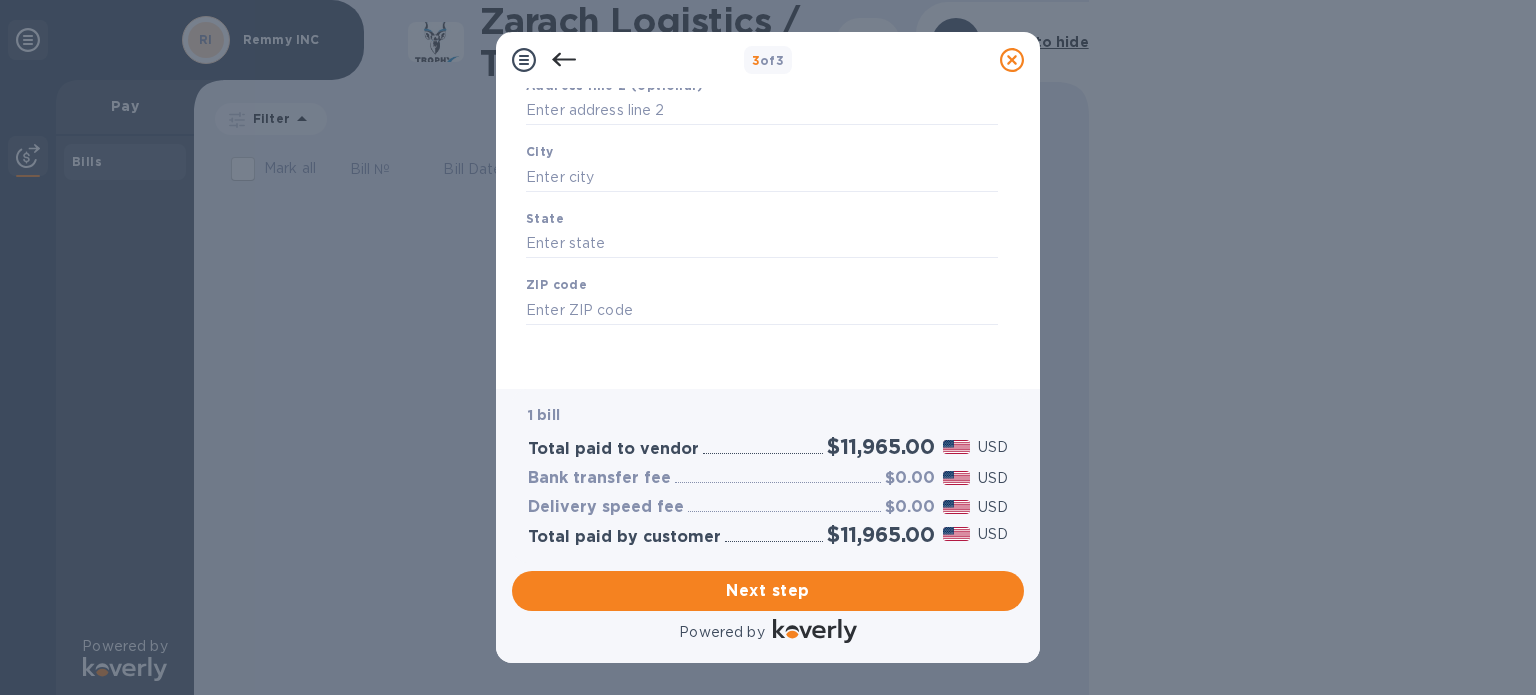 scroll, scrollTop: 0, scrollLeft: 0, axis: both 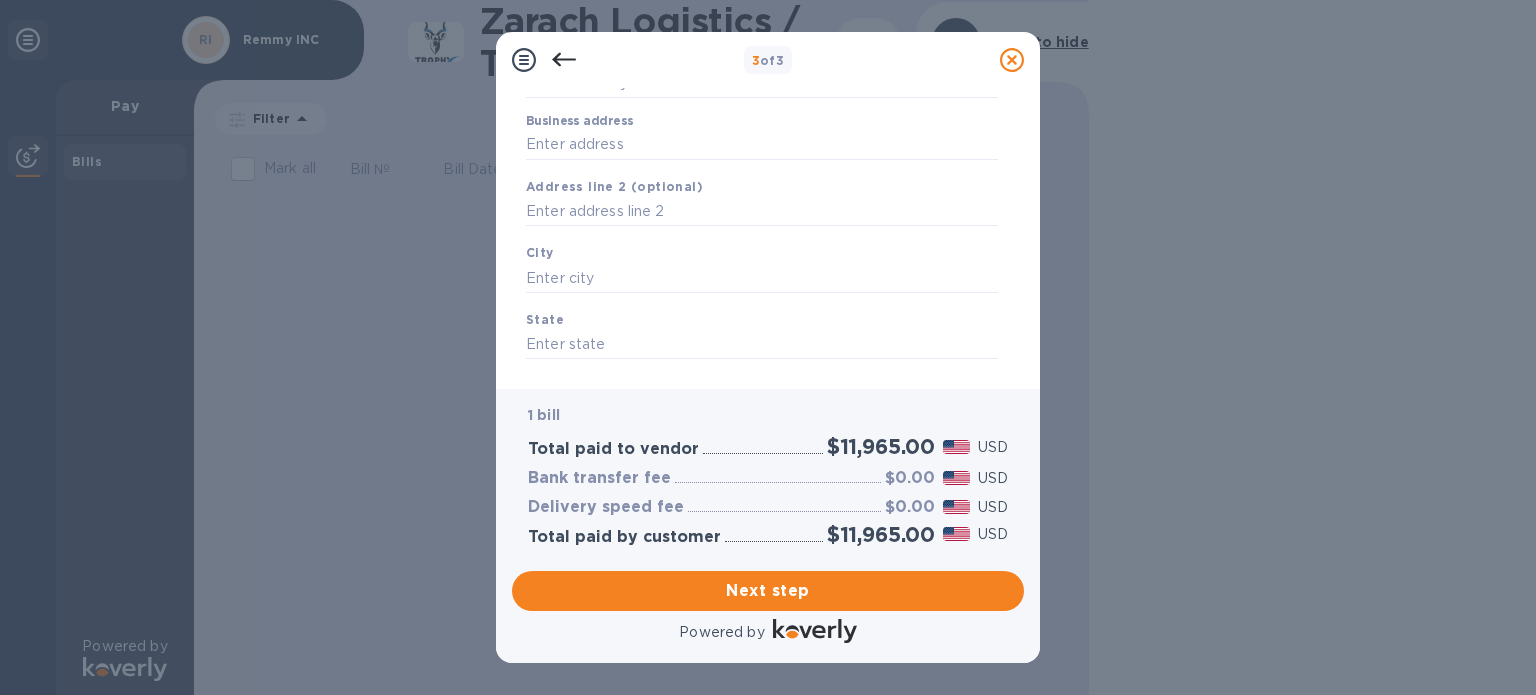 type on "[GEOGRAPHIC_DATA]" 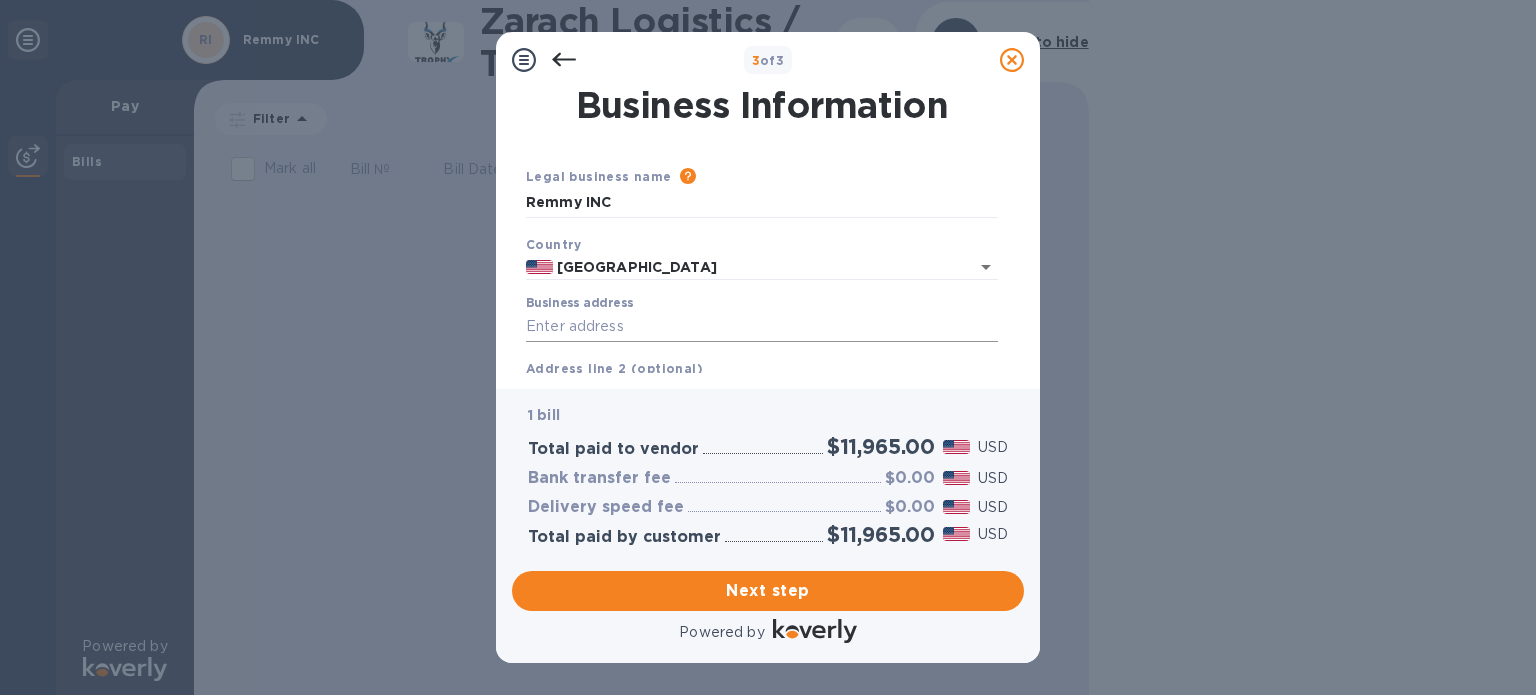 click on "Business address" at bounding box center (762, 327) 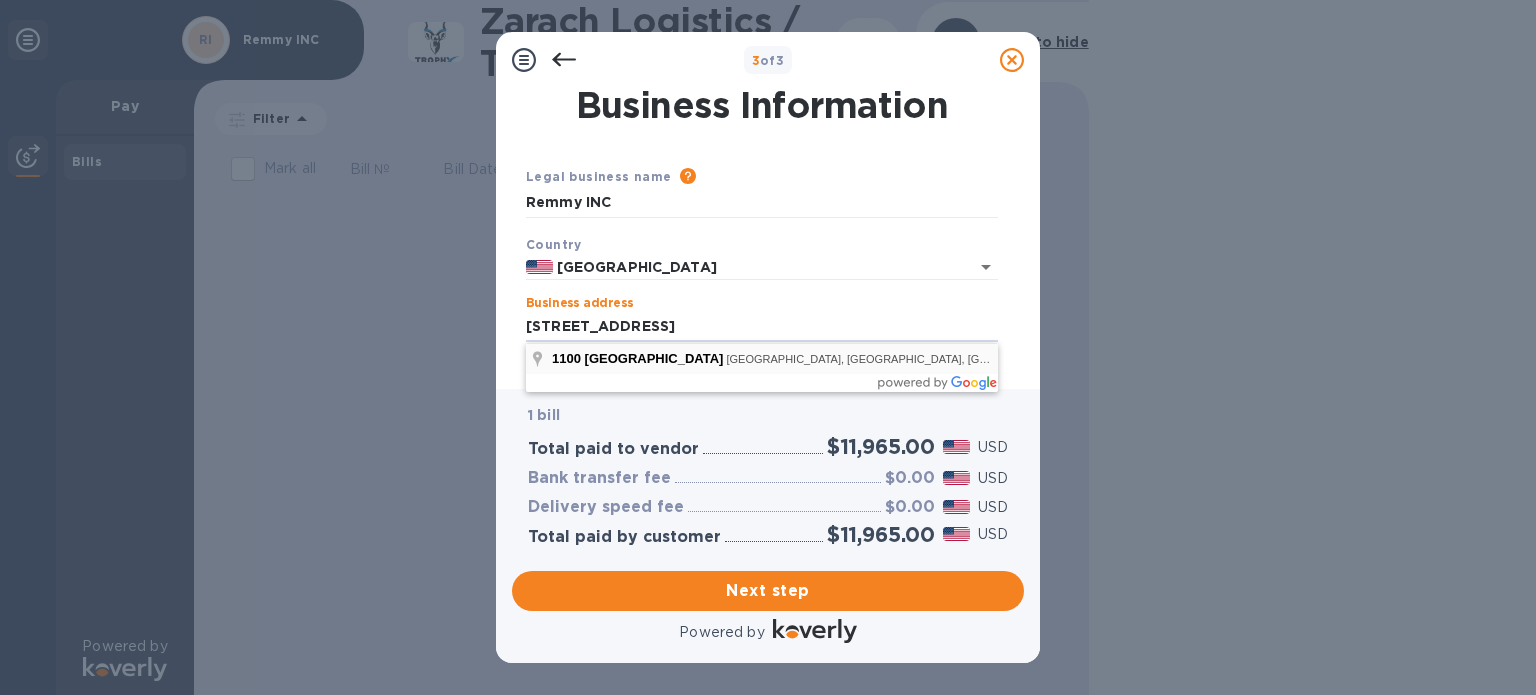 type on "[STREET_ADDRESS]" 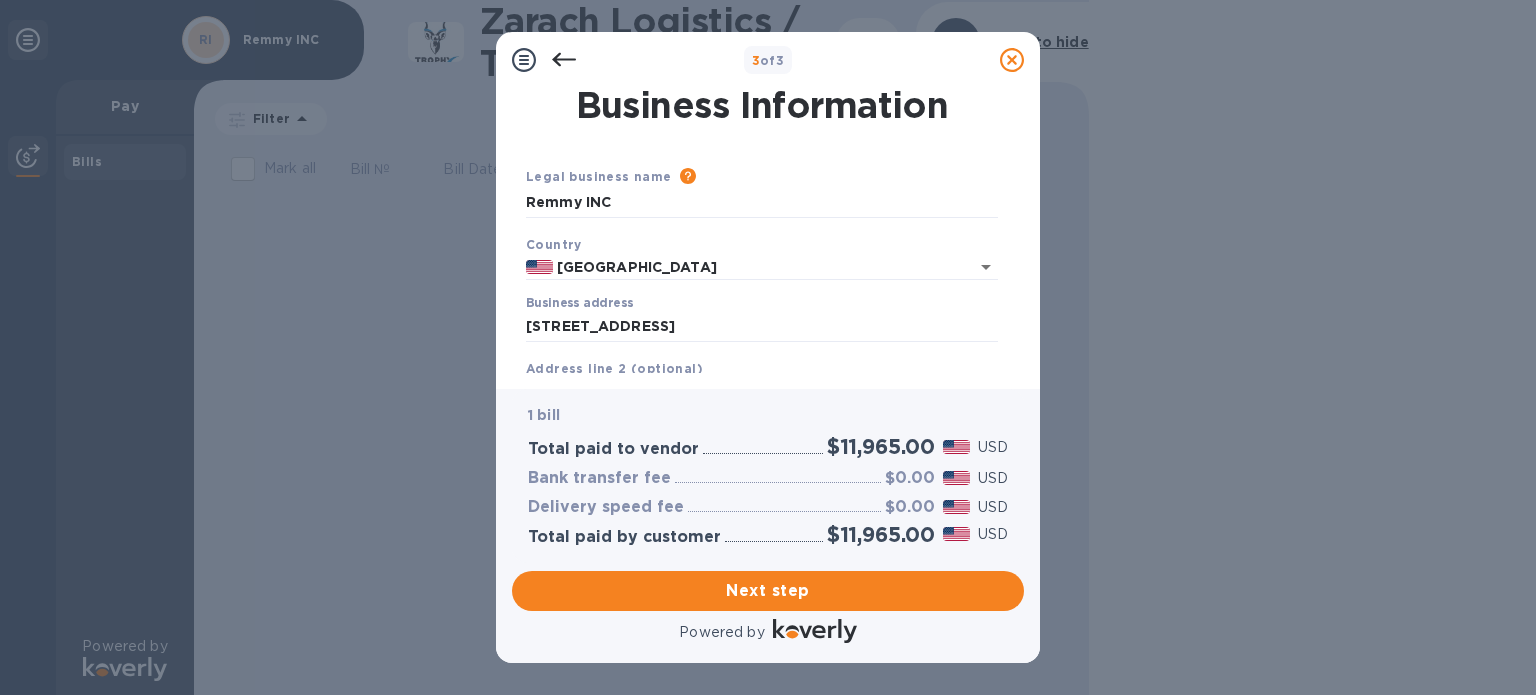 type on "[GEOGRAPHIC_DATA]" 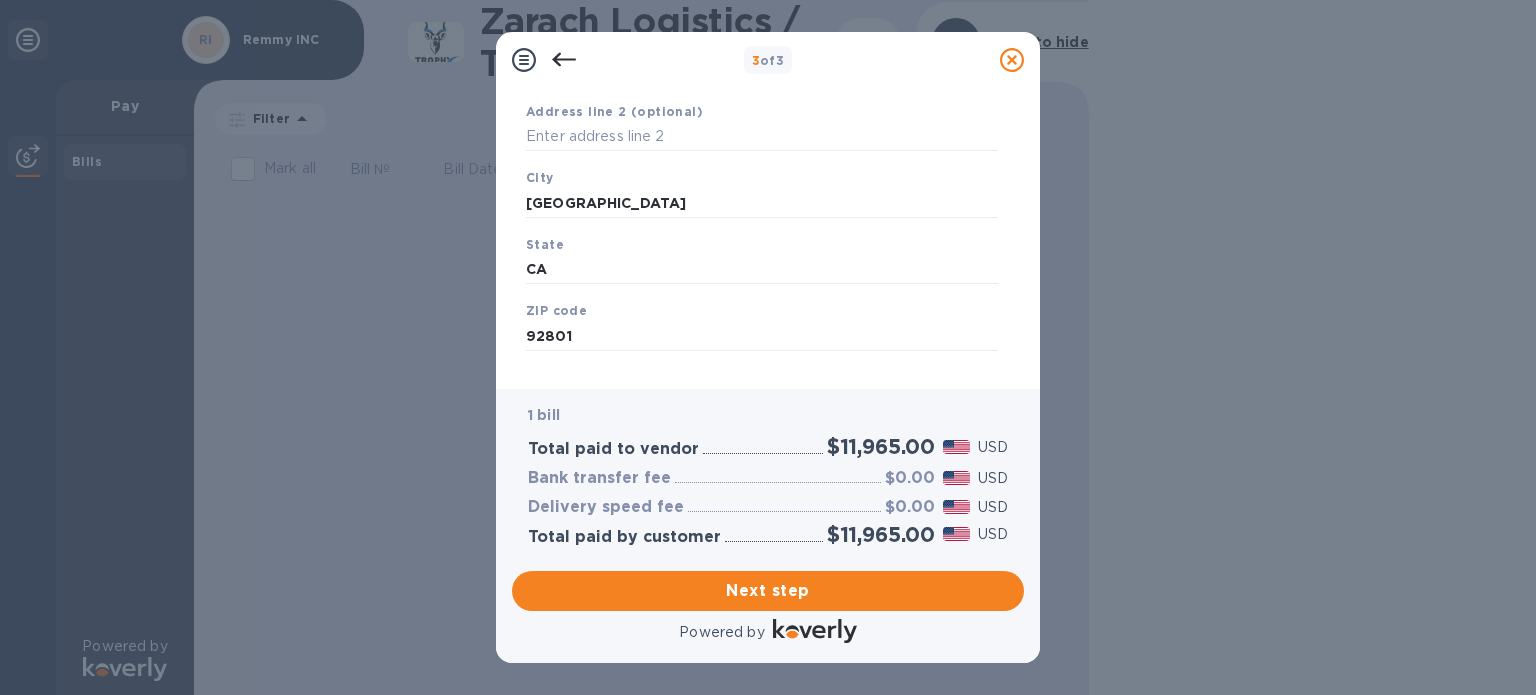 scroll, scrollTop: 285, scrollLeft: 0, axis: vertical 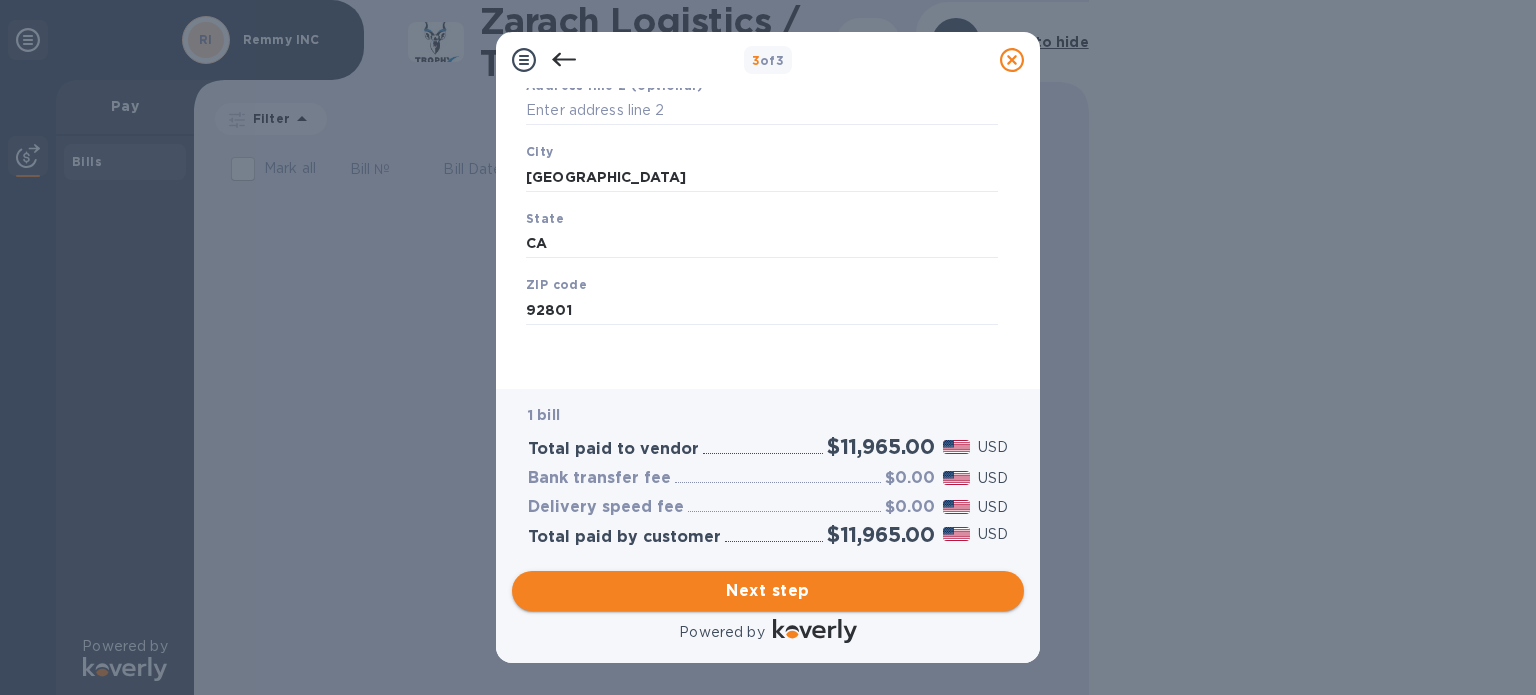 click on "Next step" at bounding box center (768, 591) 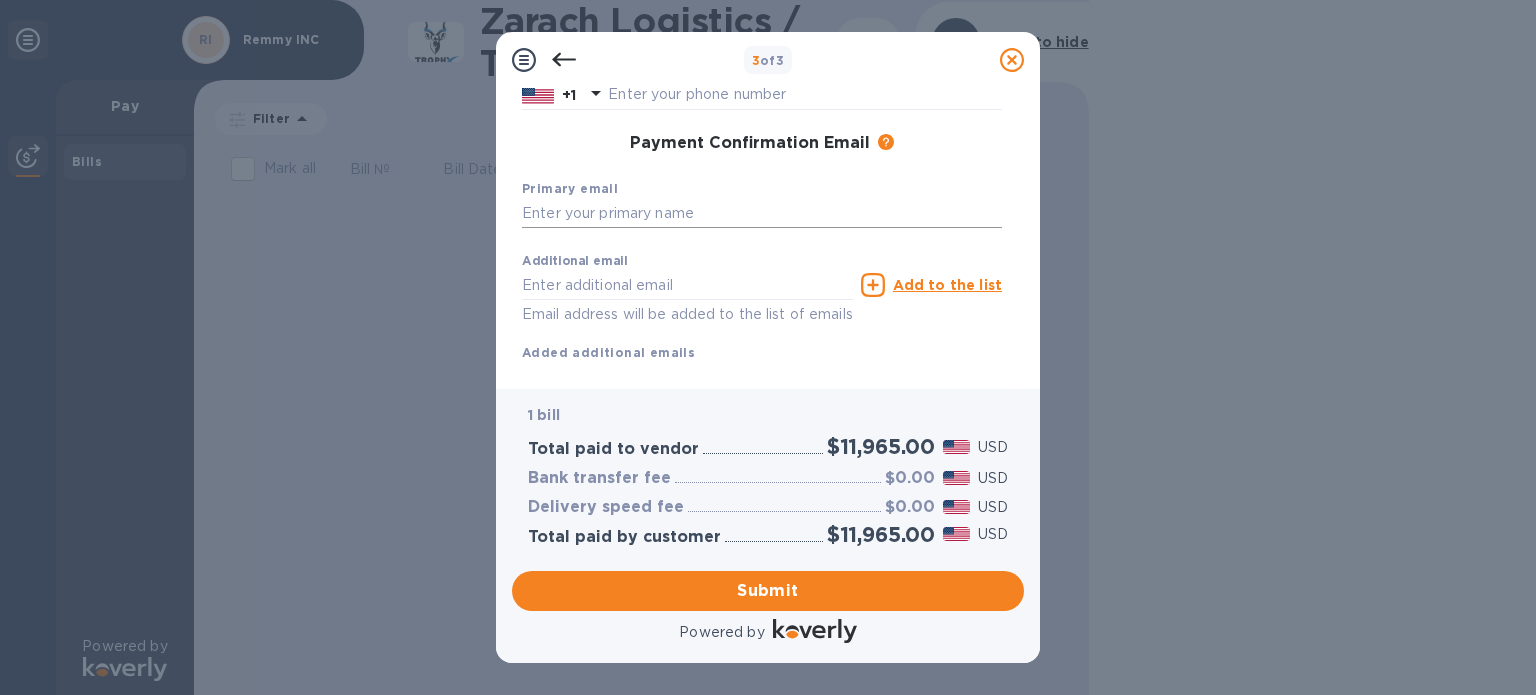 click at bounding box center (762, 214) 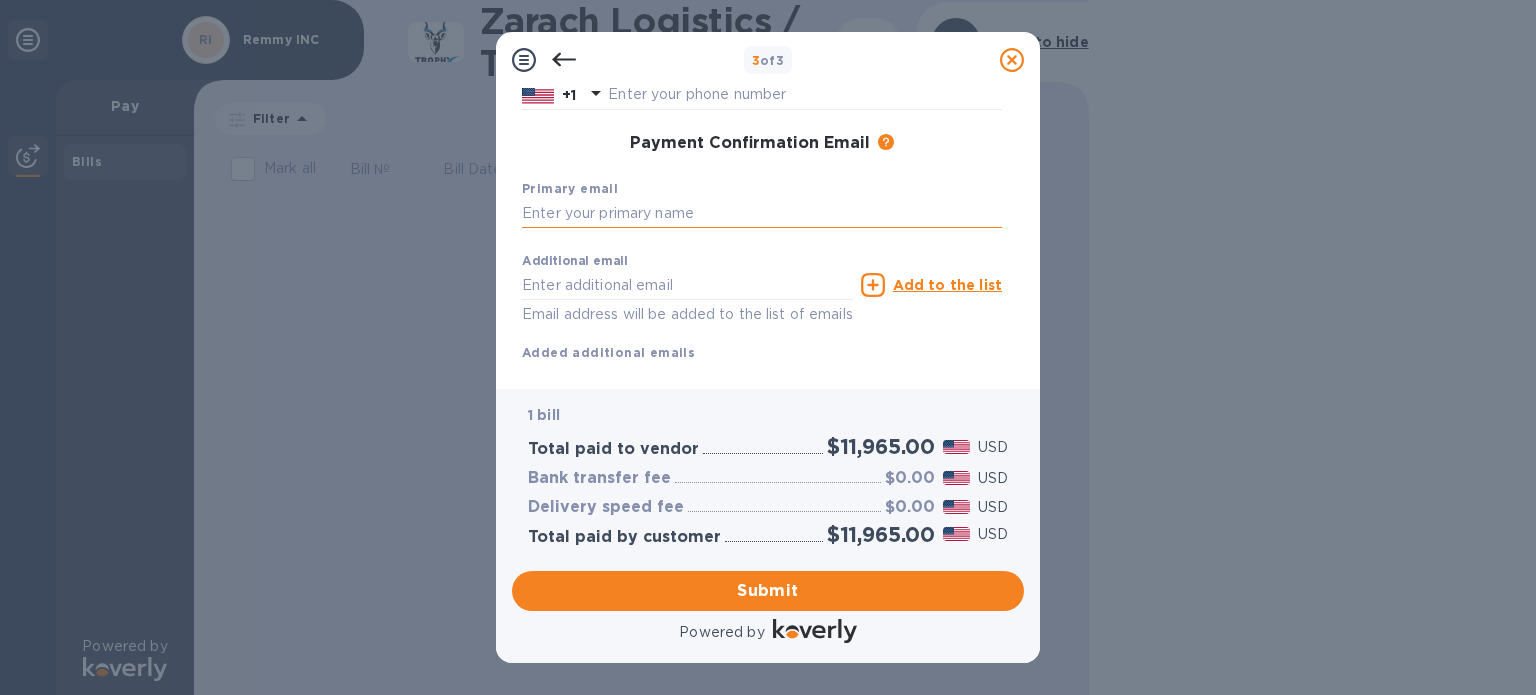 type on "h" 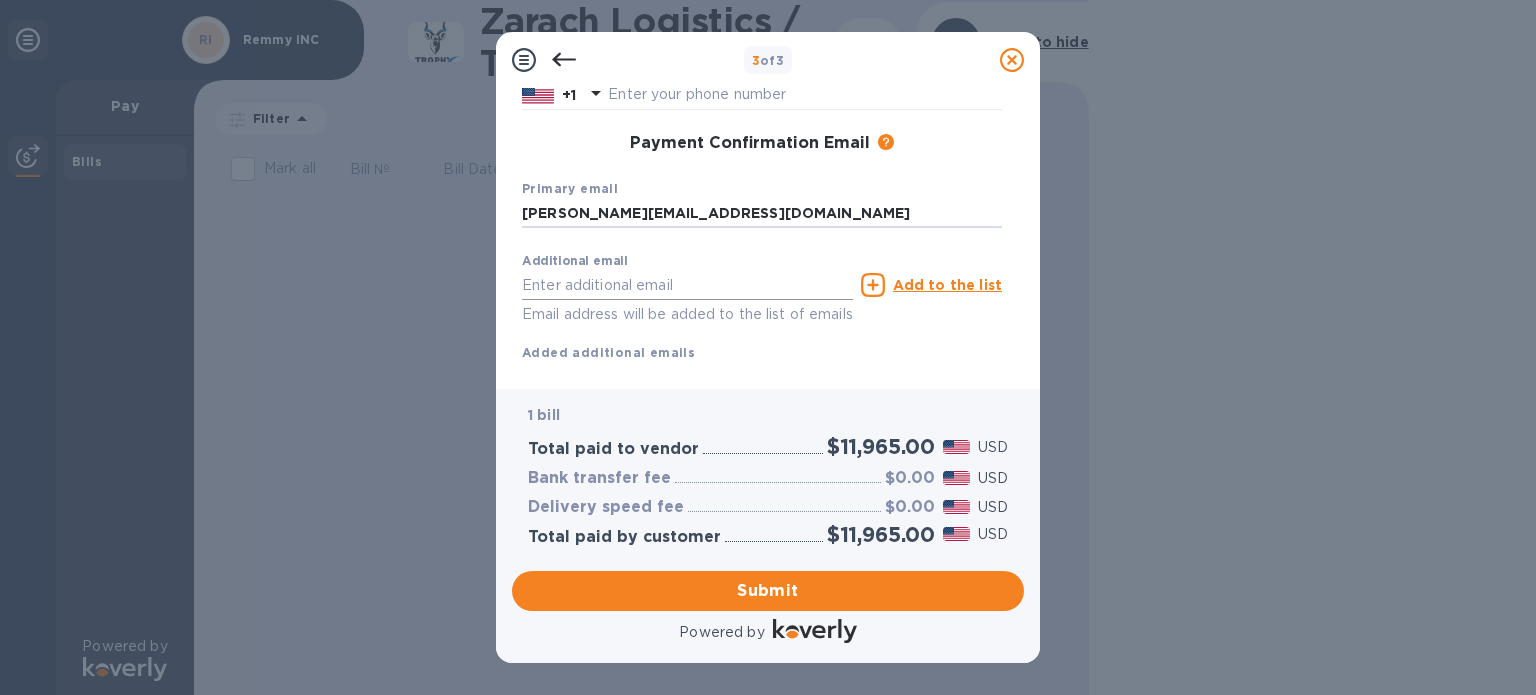 type on "[PERSON_NAME][EMAIL_ADDRESS][DOMAIN_NAME]" 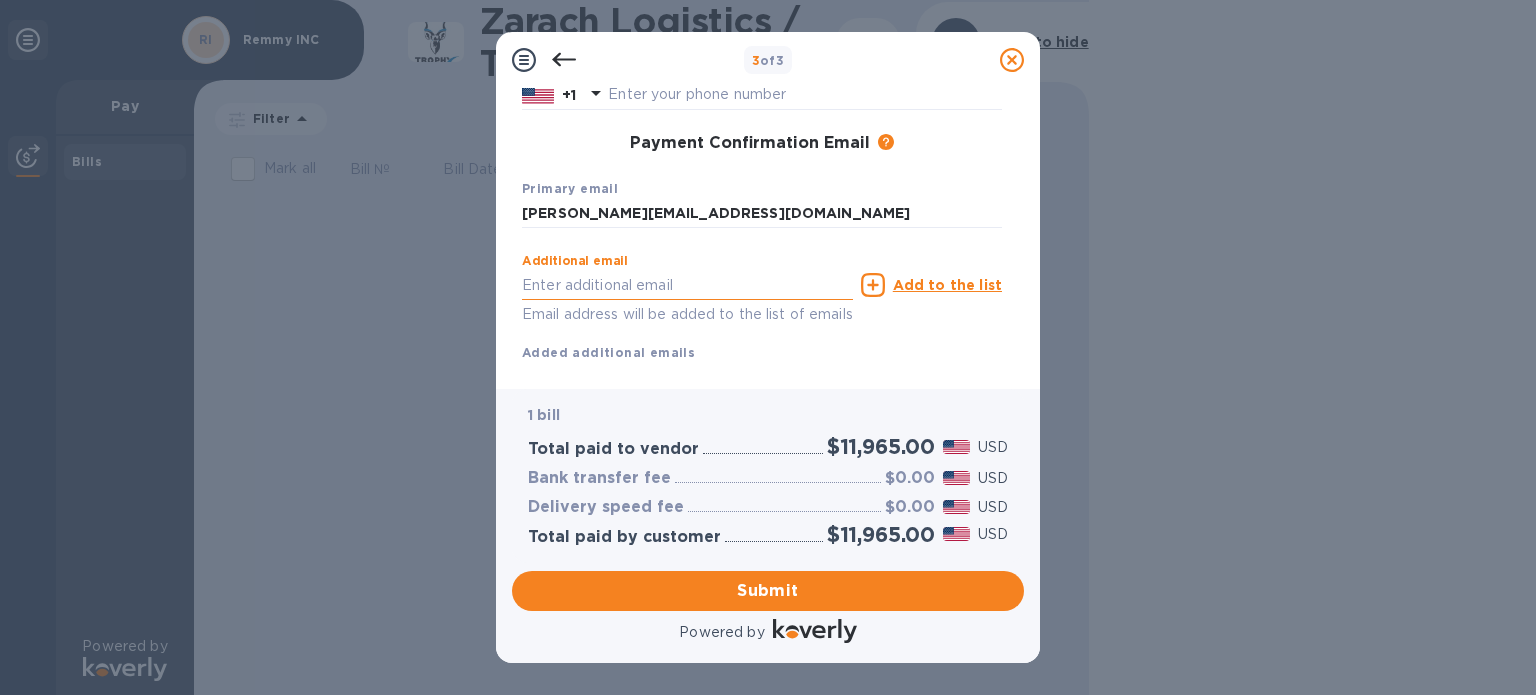 type on "[EMAIL_ADDRESS][DOMAIN_NAME]" 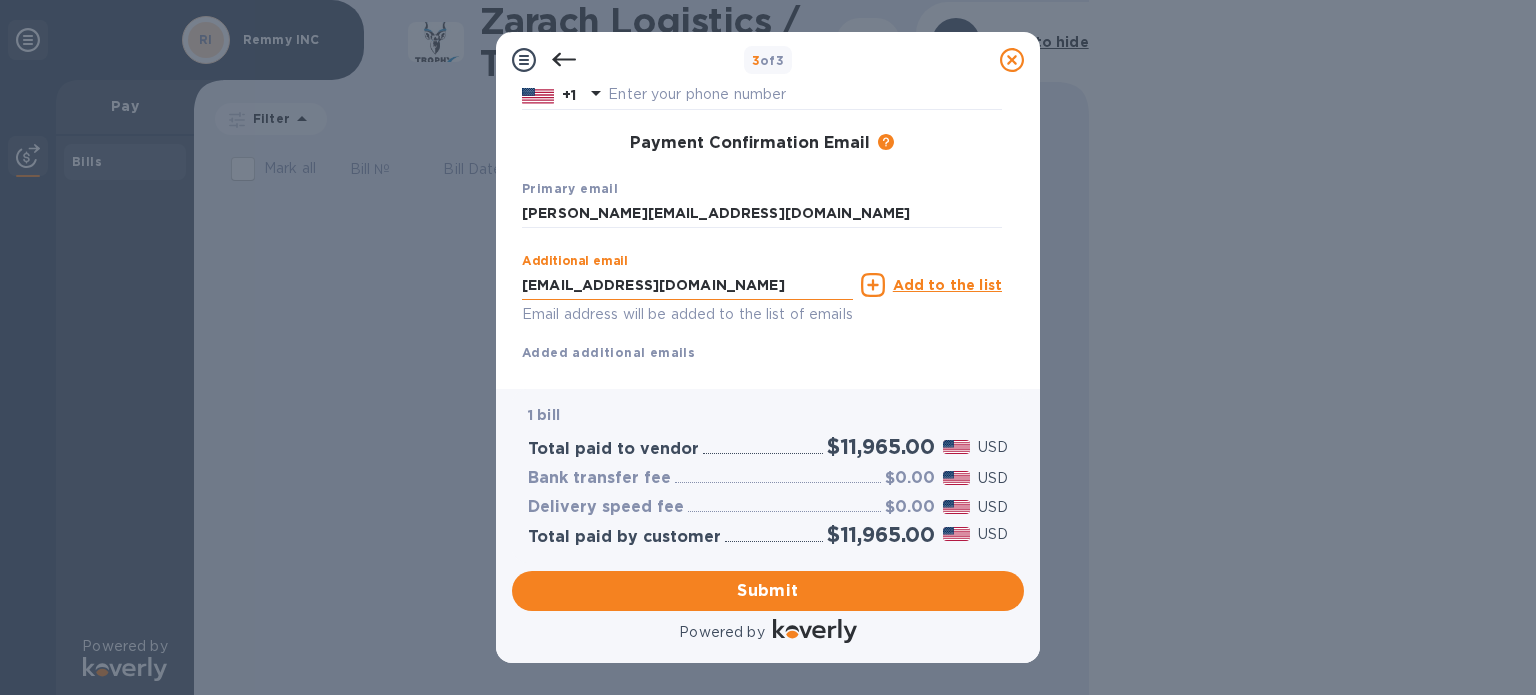 type on "Harish" 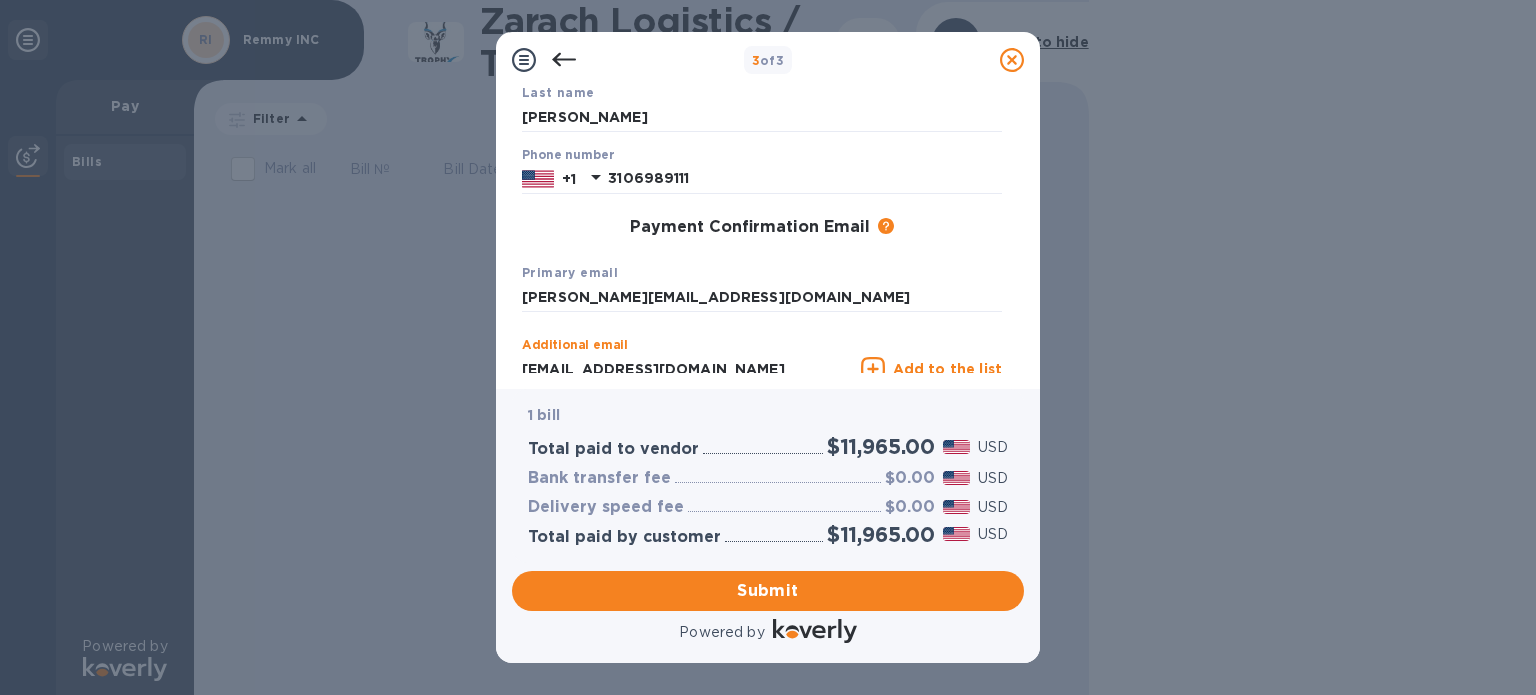scroll, scrollTop: 85, scrollLeft: 0, axis: vertical 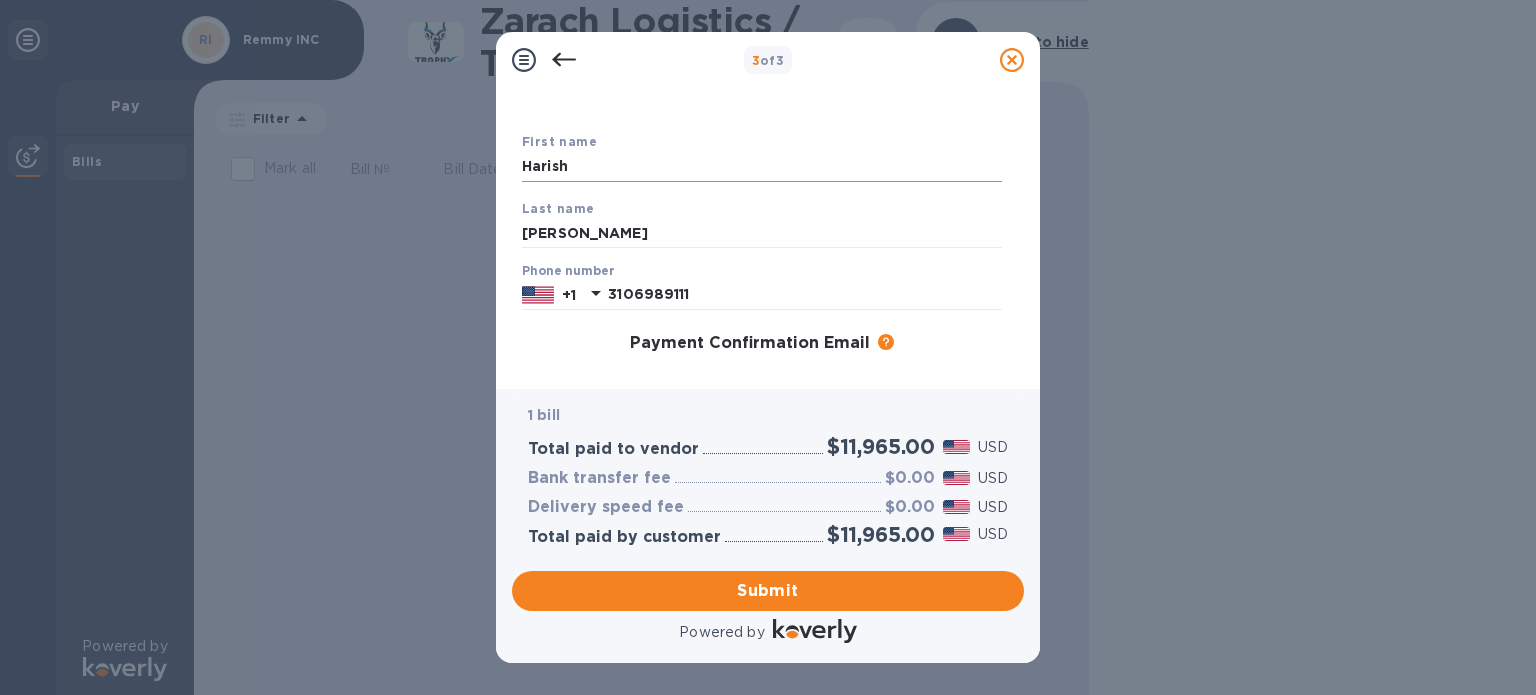 click on "Harish" at bounding box center [762, 167] 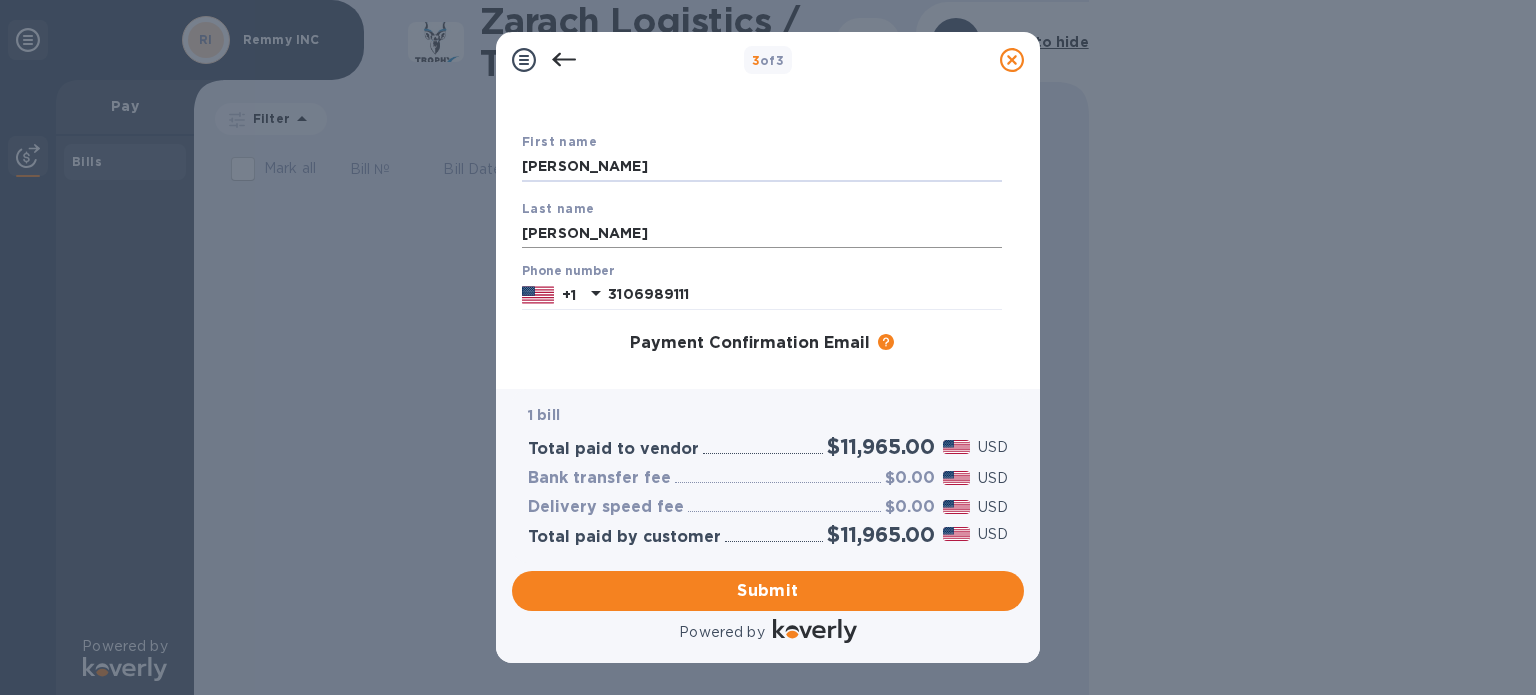 type on "[PERSON_NAME]" 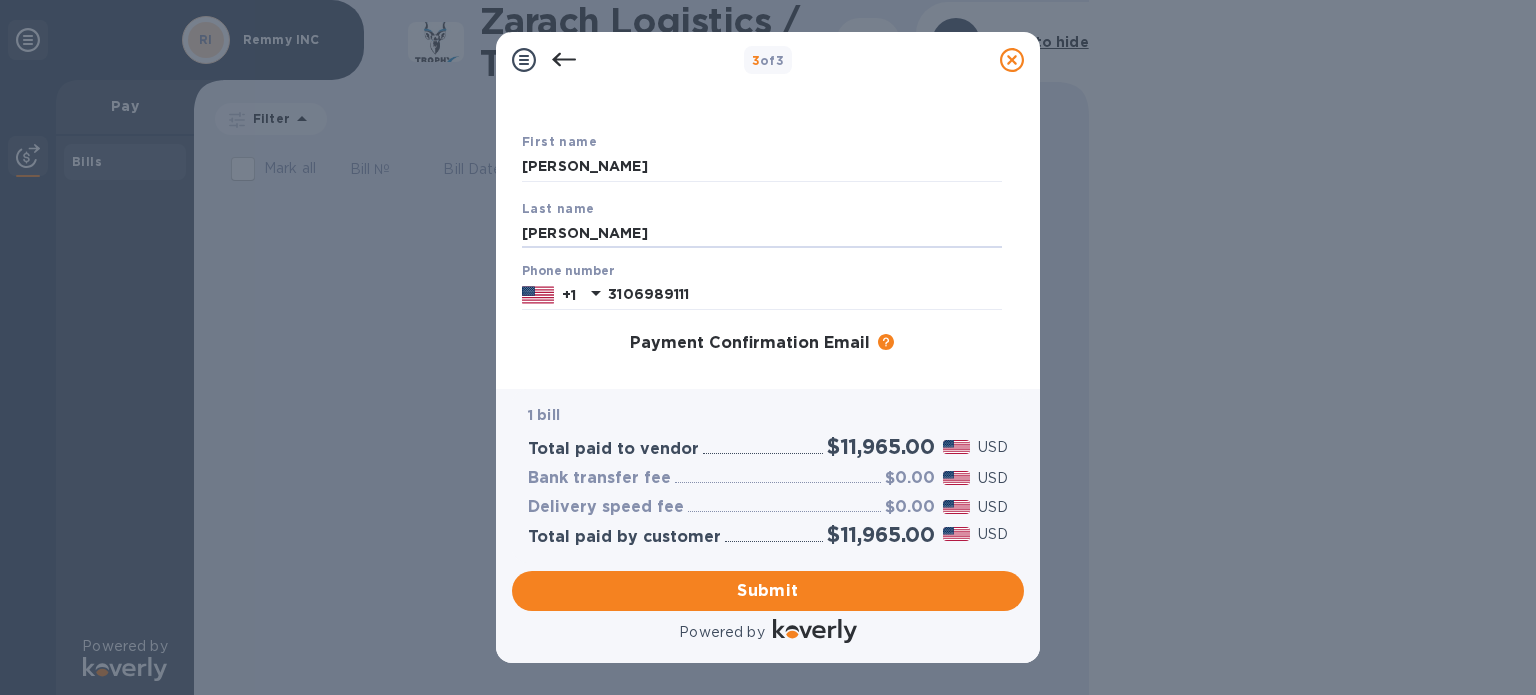 drag, startPoint x: 600, startPoint y: 239, endPoint x: 328, endPoint y: 240, distance: 272.00183 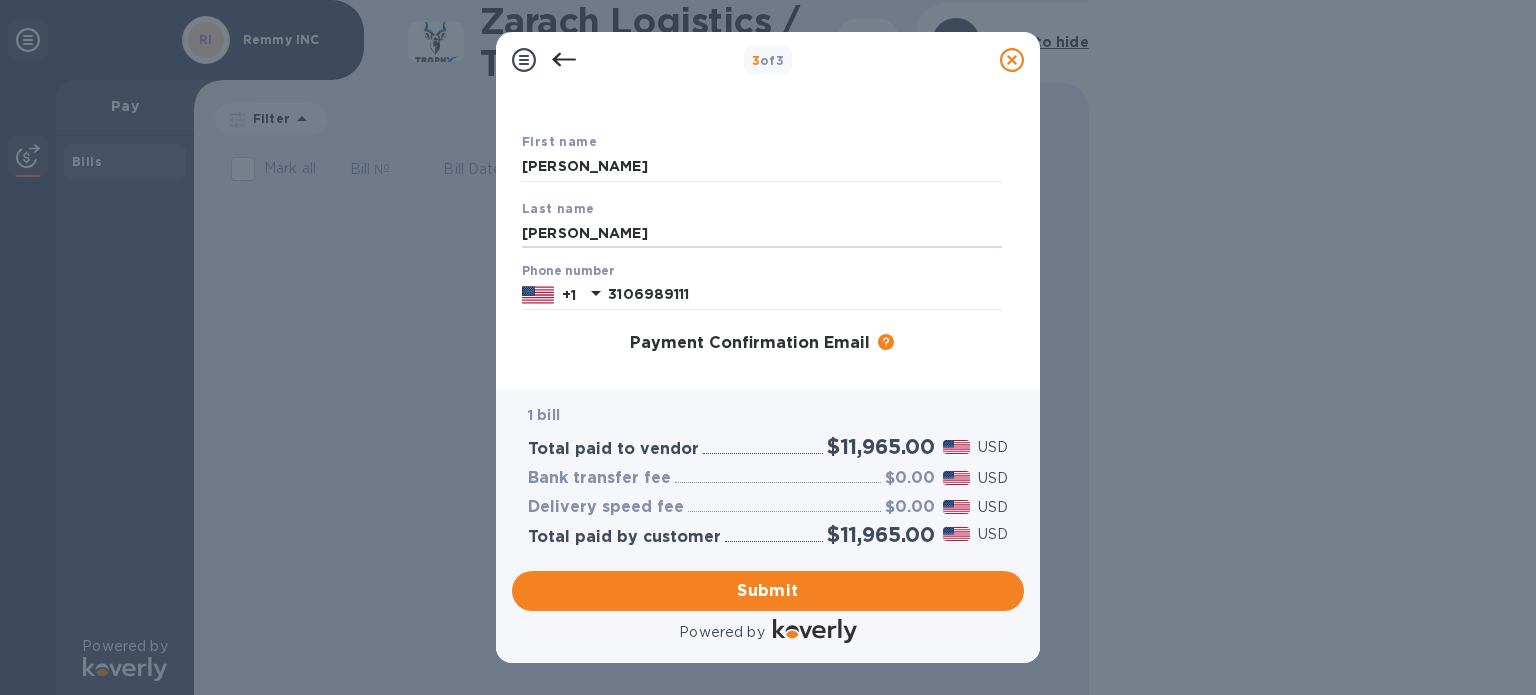 click on "3  of  3 Payment Contact Information First name [PERSON_NAME] Last name [PERSON_NAME] Phone number [PHONE_NUMBER] Payment Confirmation Email The added email addresses will be used to send the payment confirmation. Primary email [PERSON_NAME][EMAIL_ADDRESS][DOMAIN_NAME] Additional email [PERSON_NAME][EMAIL_ADDRESS][DOMAIN_NAME] Email address will be added to the list of emails Add to the list Added additional emails Submit 1 bill Total paid to vendor $11,965.00 USD Bank transfer fee $0.00 USD Delivery speed fee $0.00 USD Total paid by customer $11,965.00 USD Submit Powered by" at bounding box center [768, 347] 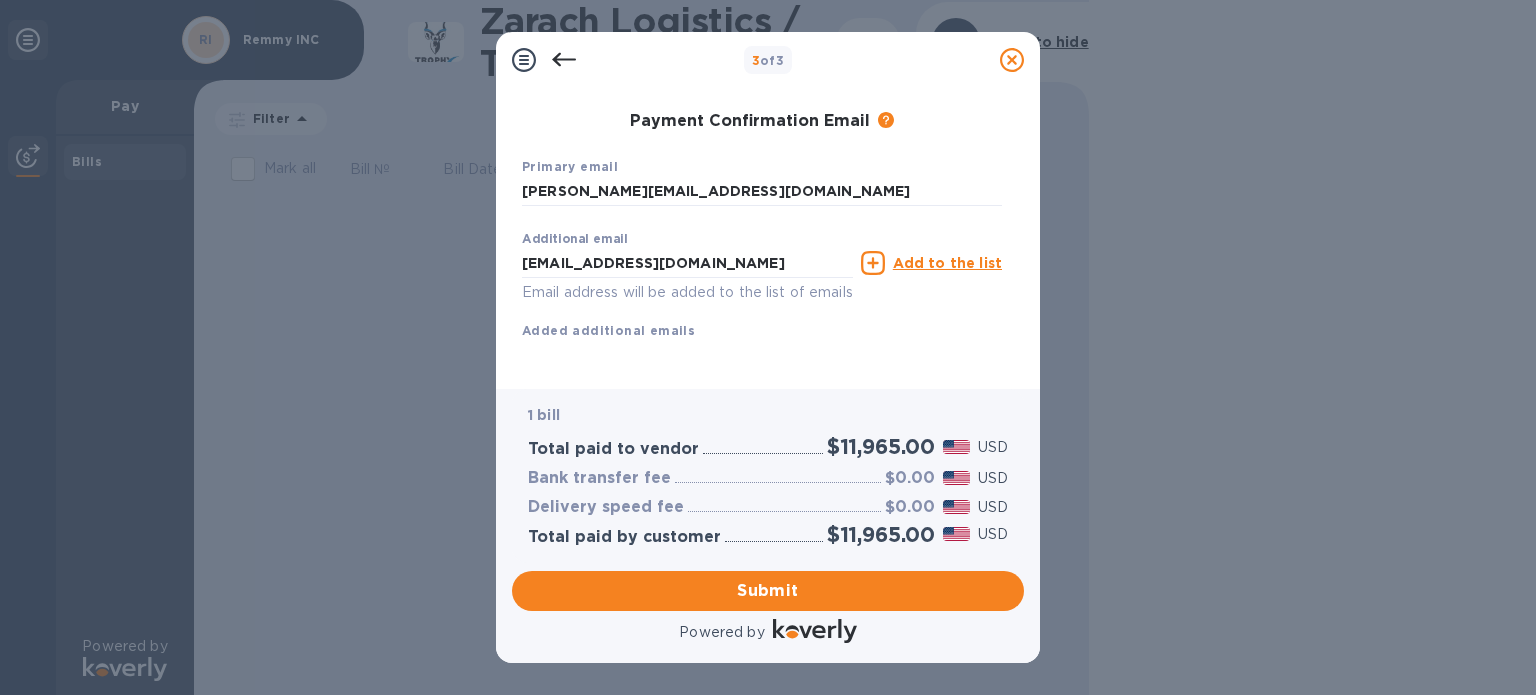 scroll, scrollTop: 332, scrollLeft: 0, axis: vertical 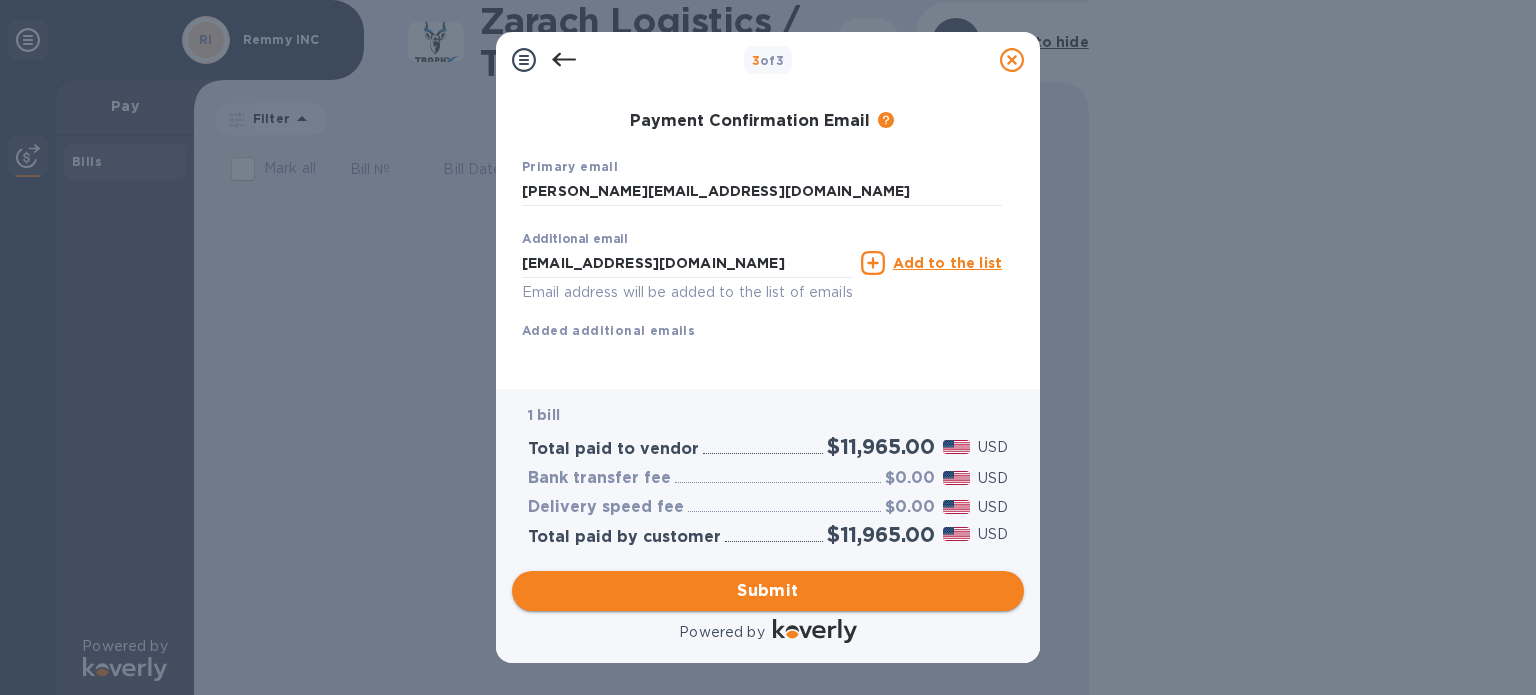 type on "C T" 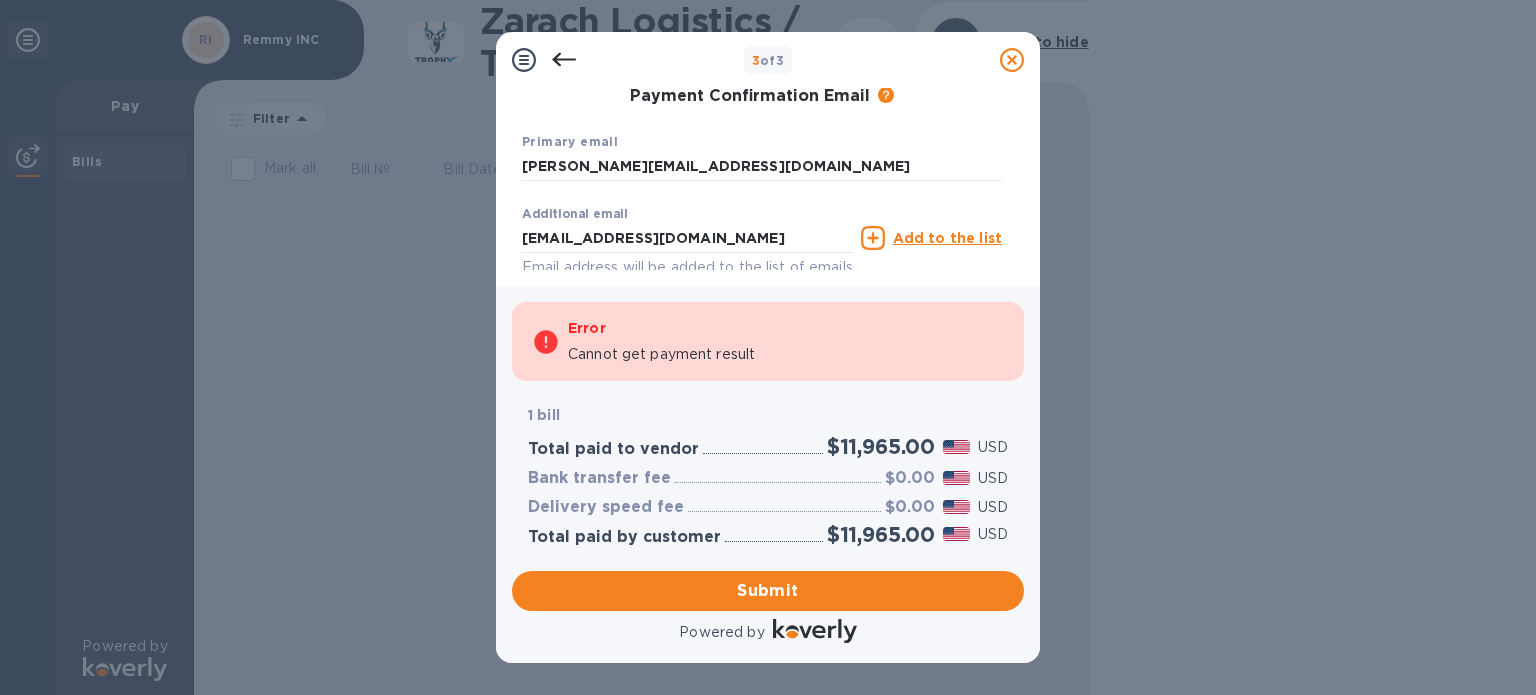 type 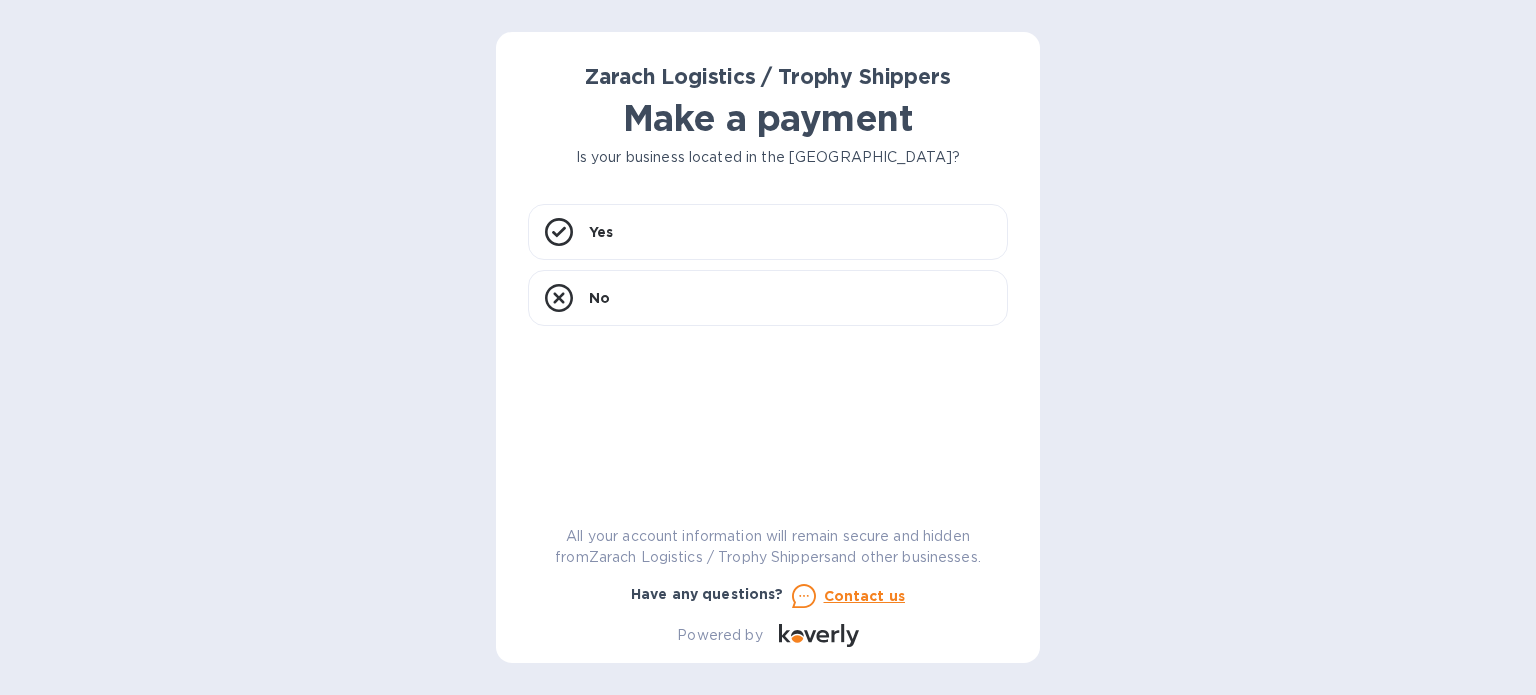 scroll, scrollTop: 0, scrollLeft: 0, axis: both 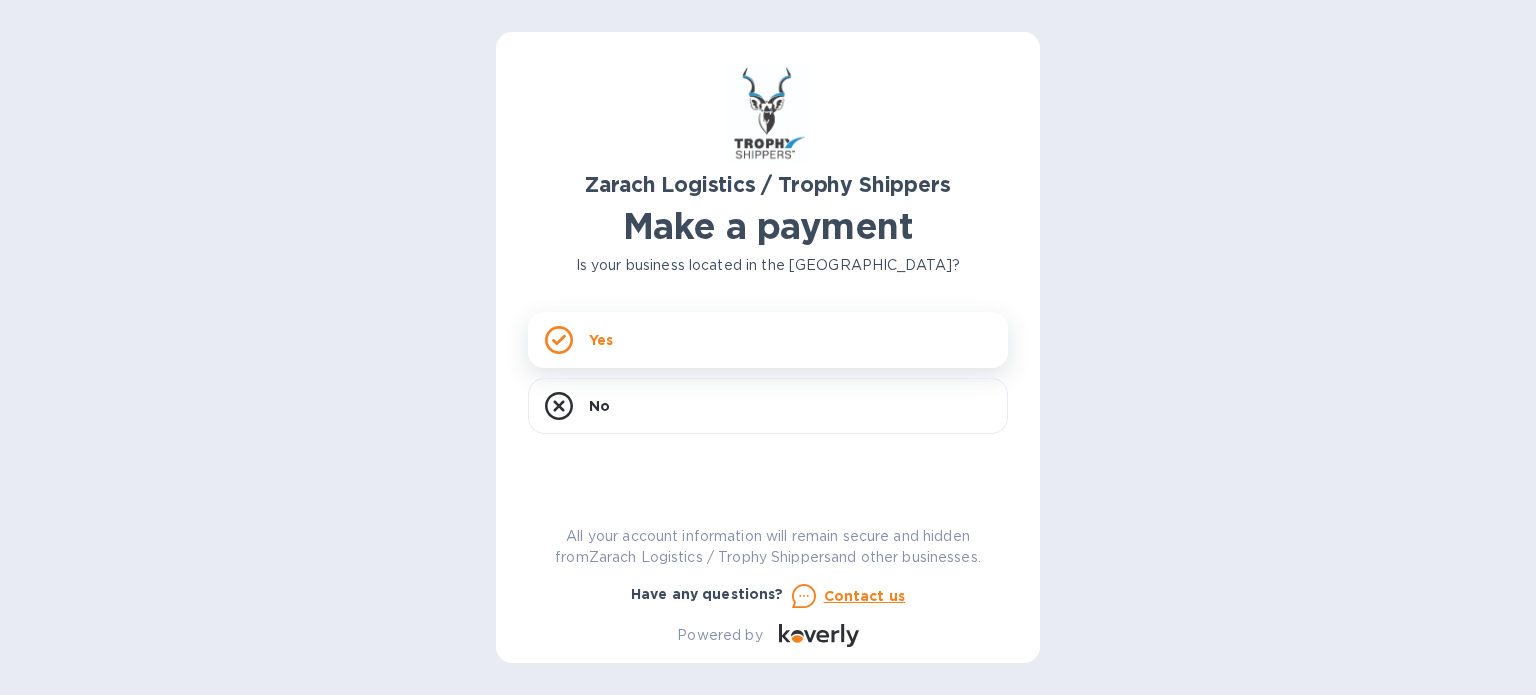 click on "Yes" at bounding box center (768, 340) 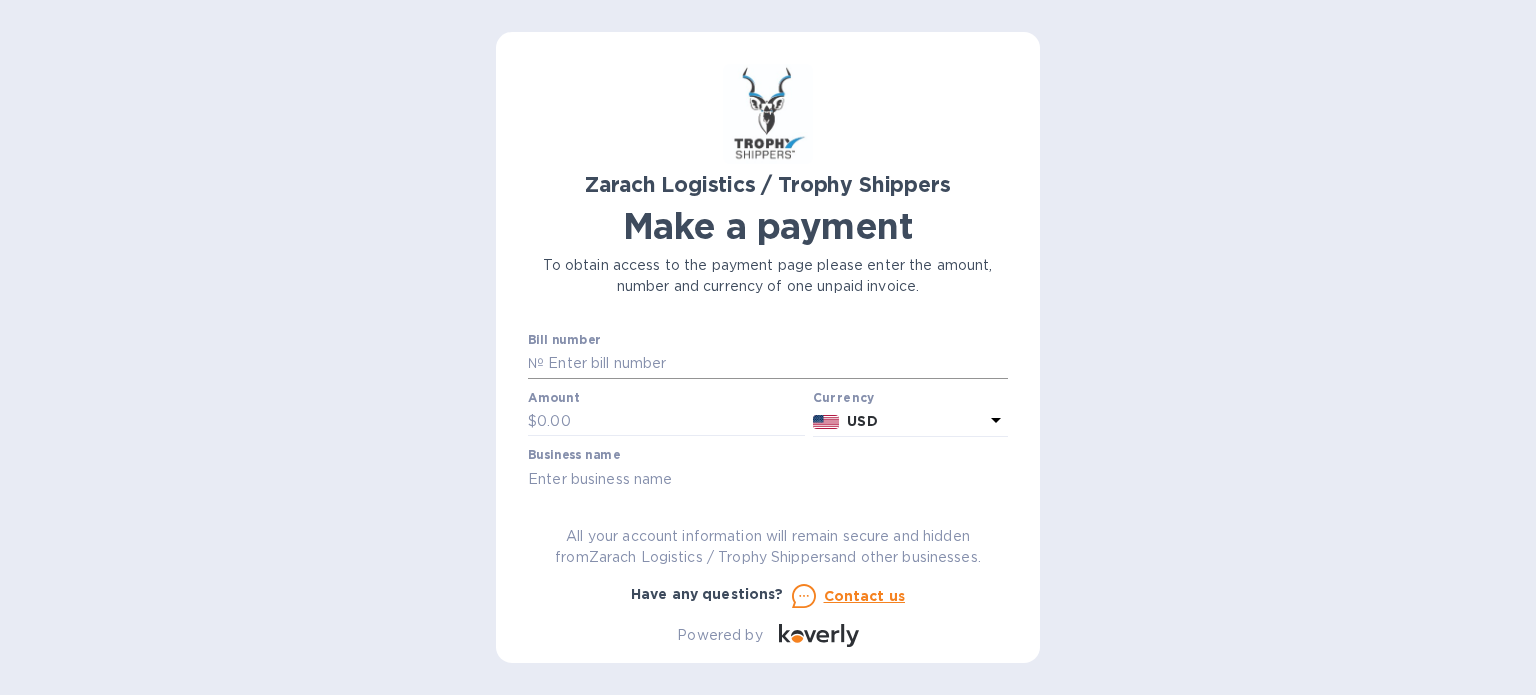 click at bounding box center (776, 364) 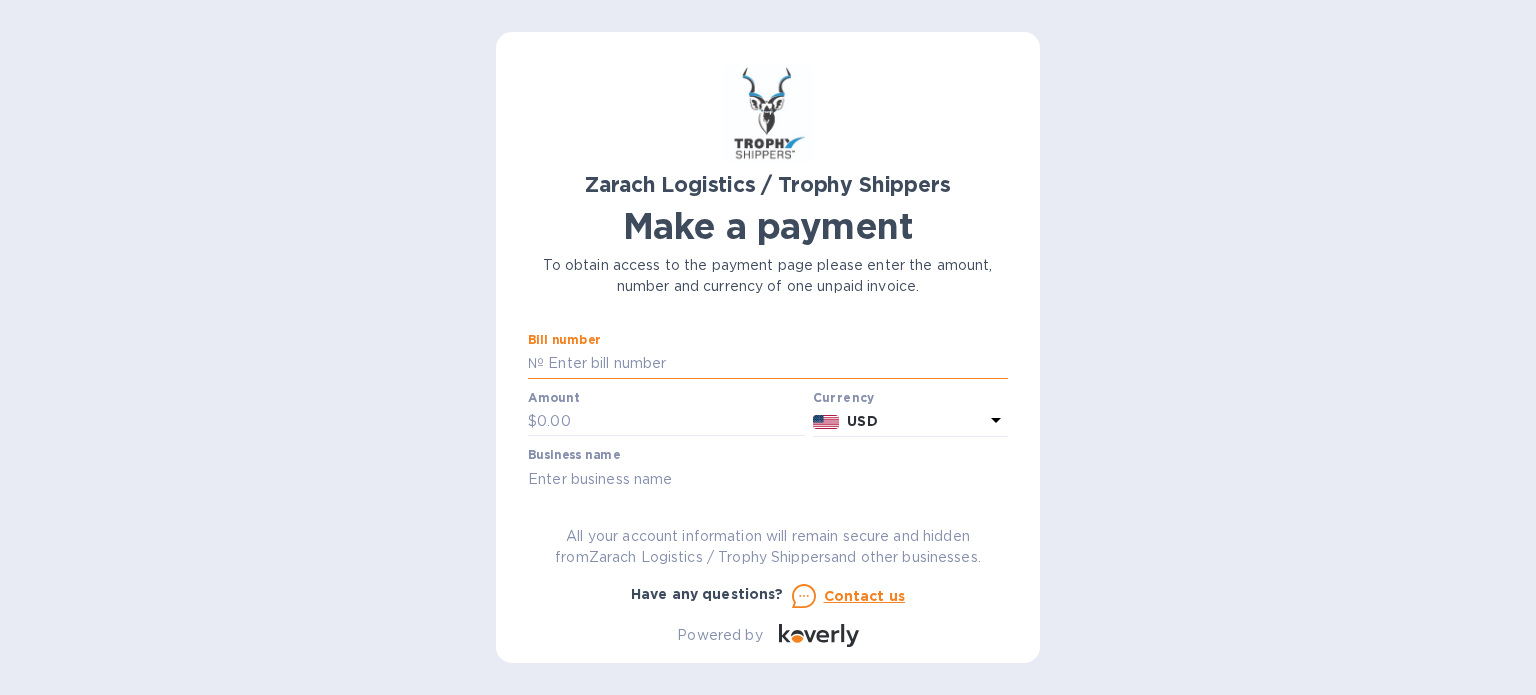 paste on "S00047553" 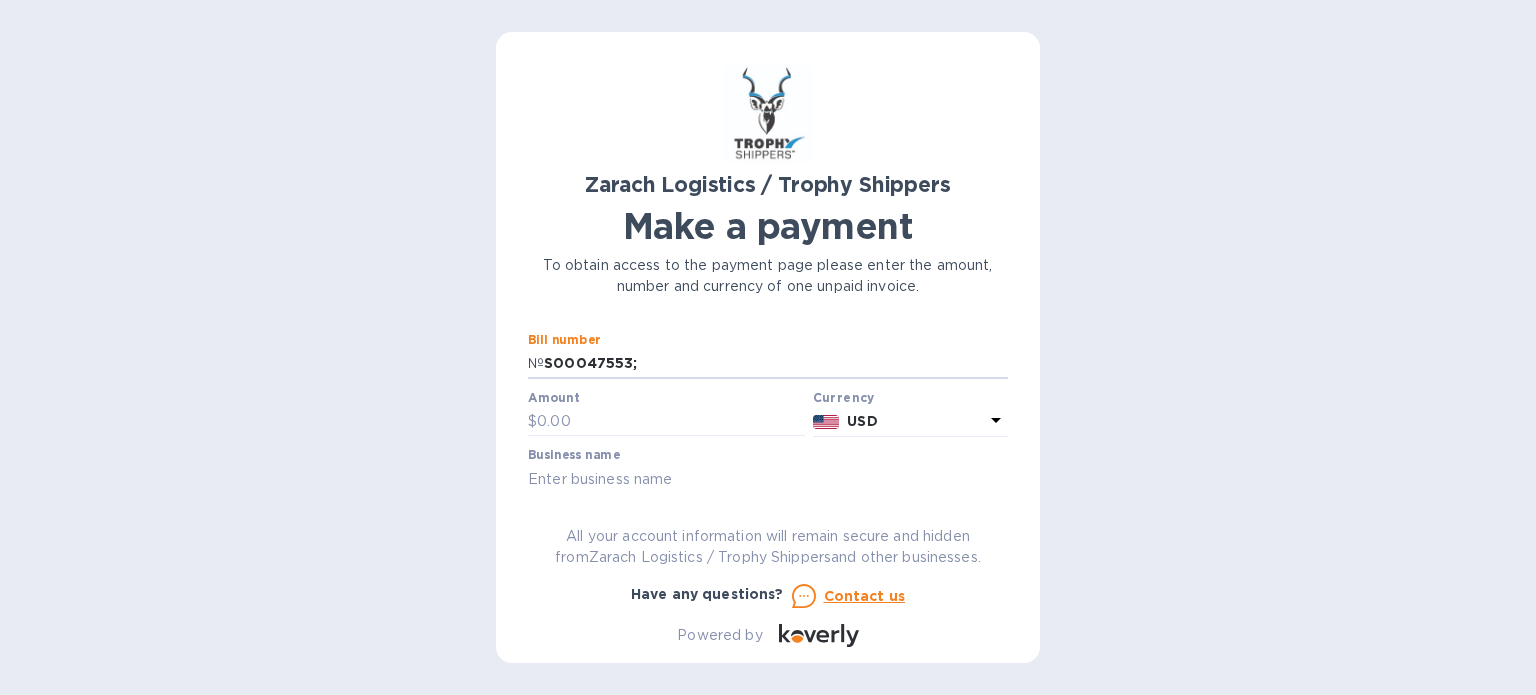 paste on "S00047500" 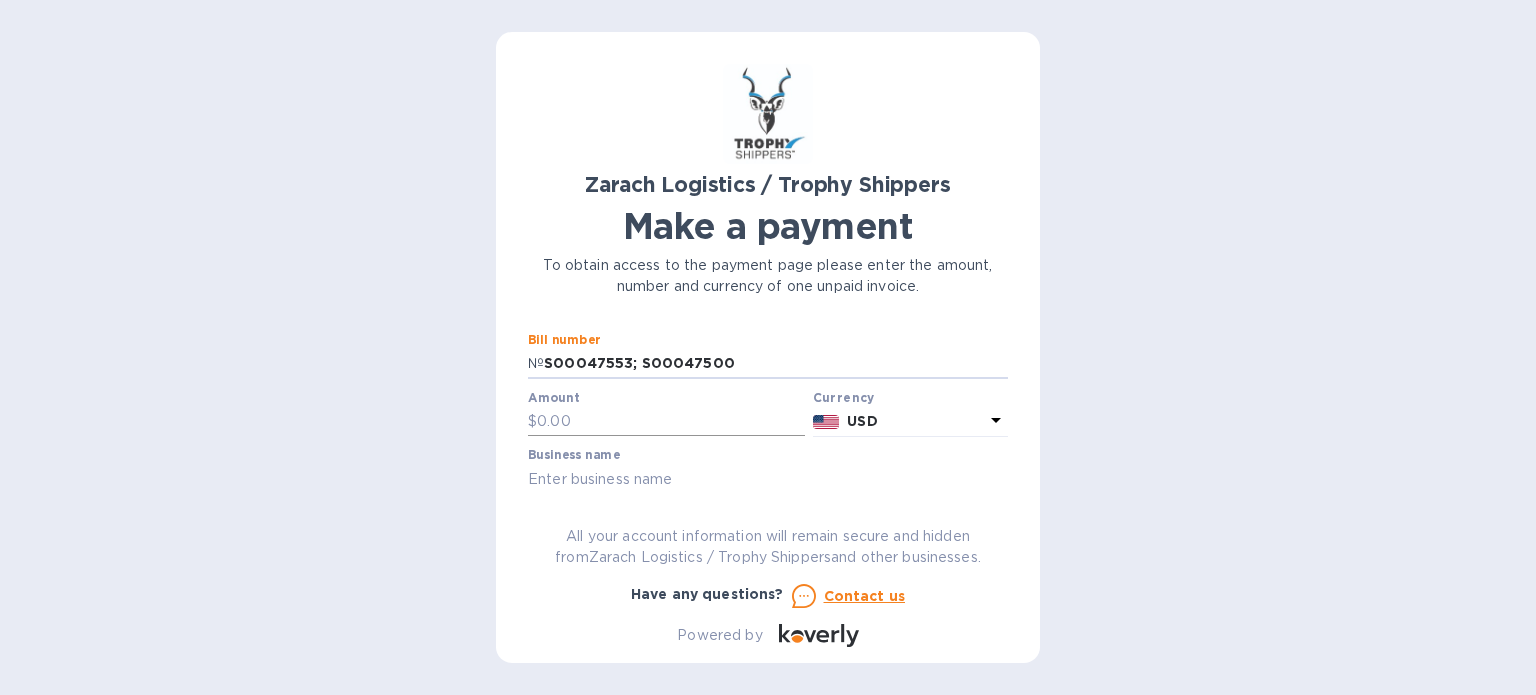 type on "S00047553; S00047500" 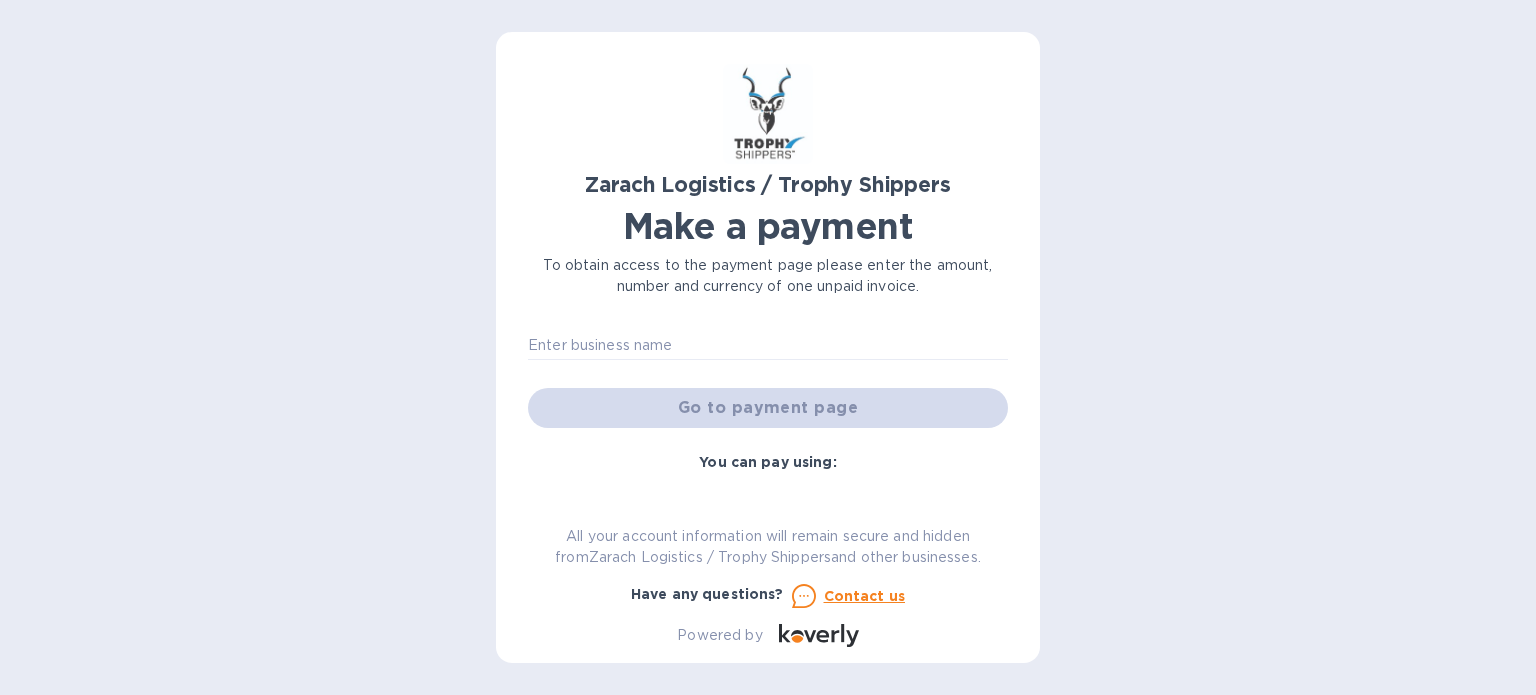 scroll, scrollTop: 100, scrollLeft: 0, axis: vertical 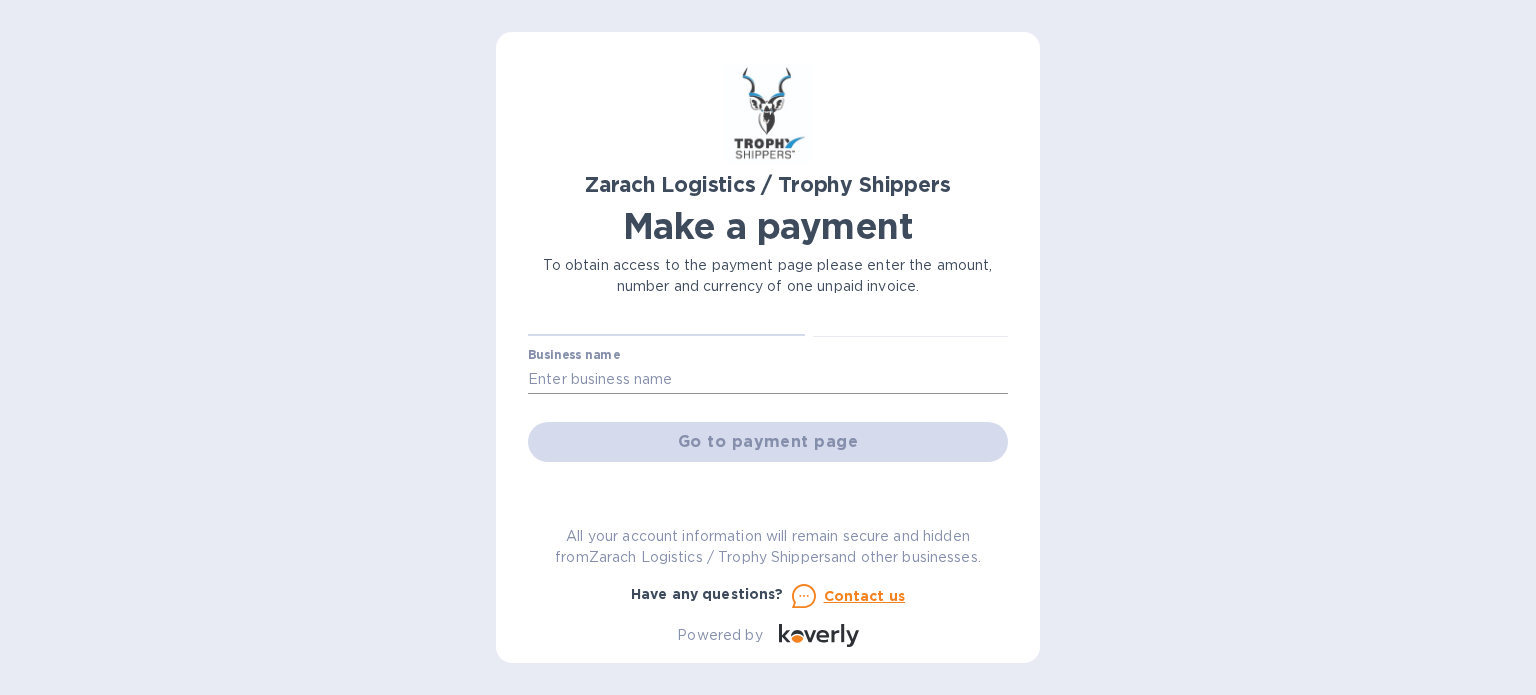 type on "15,325" 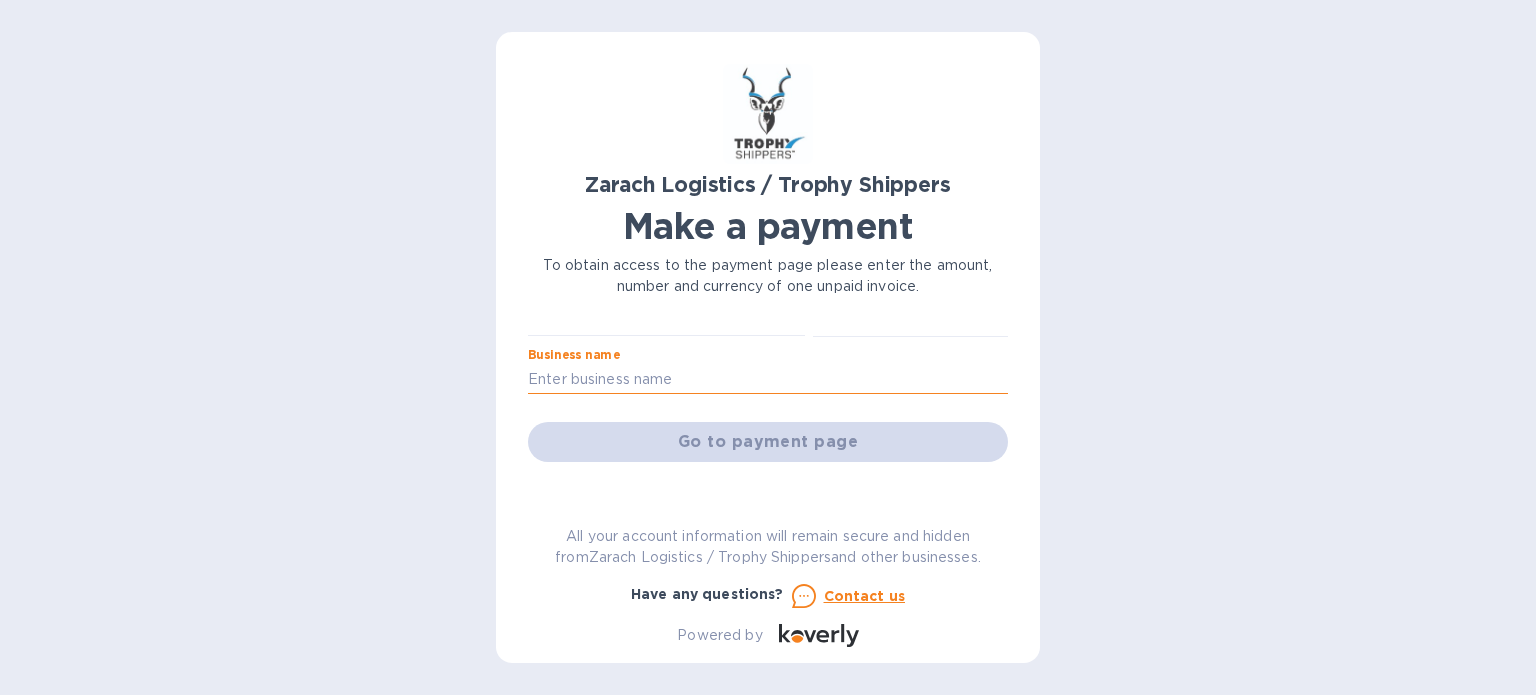 type on "Remmy INC" 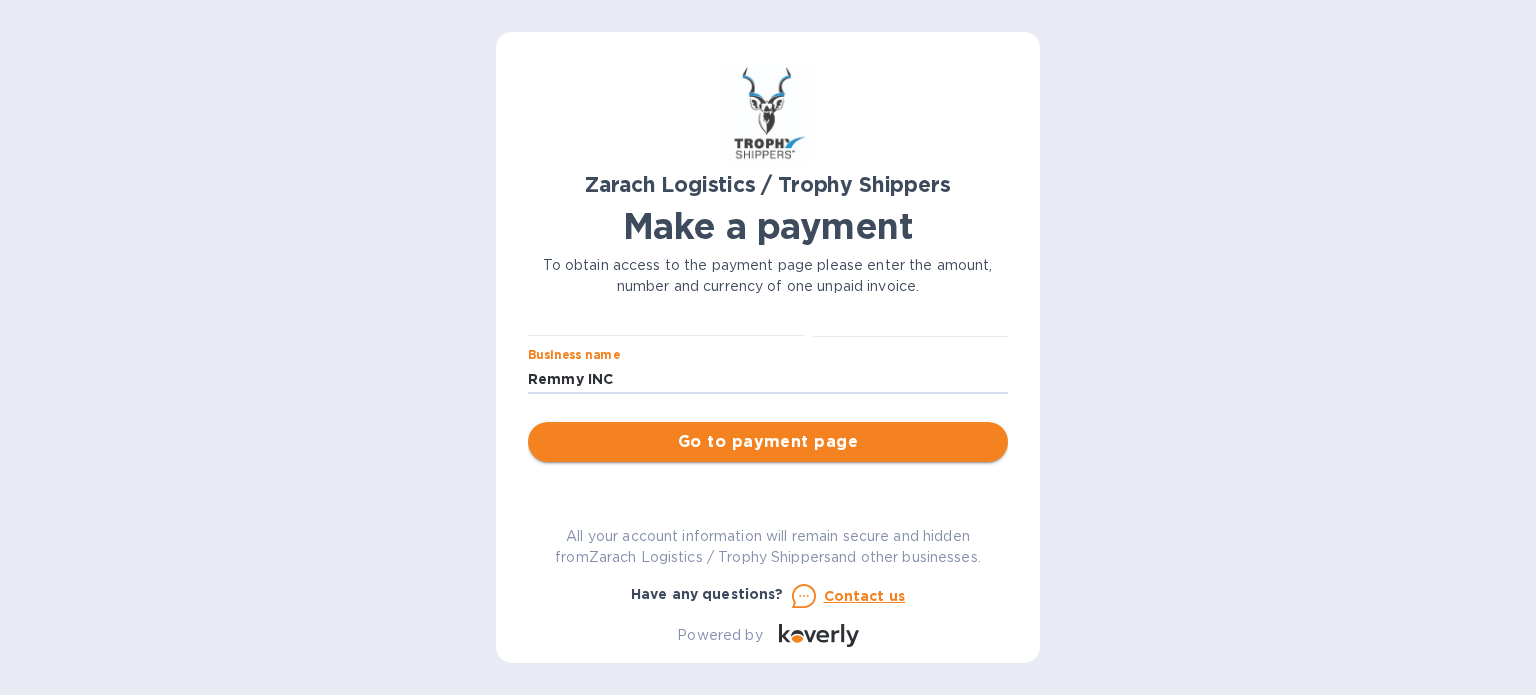 click on "Go to payment page" at bounding box center (768, 442) 